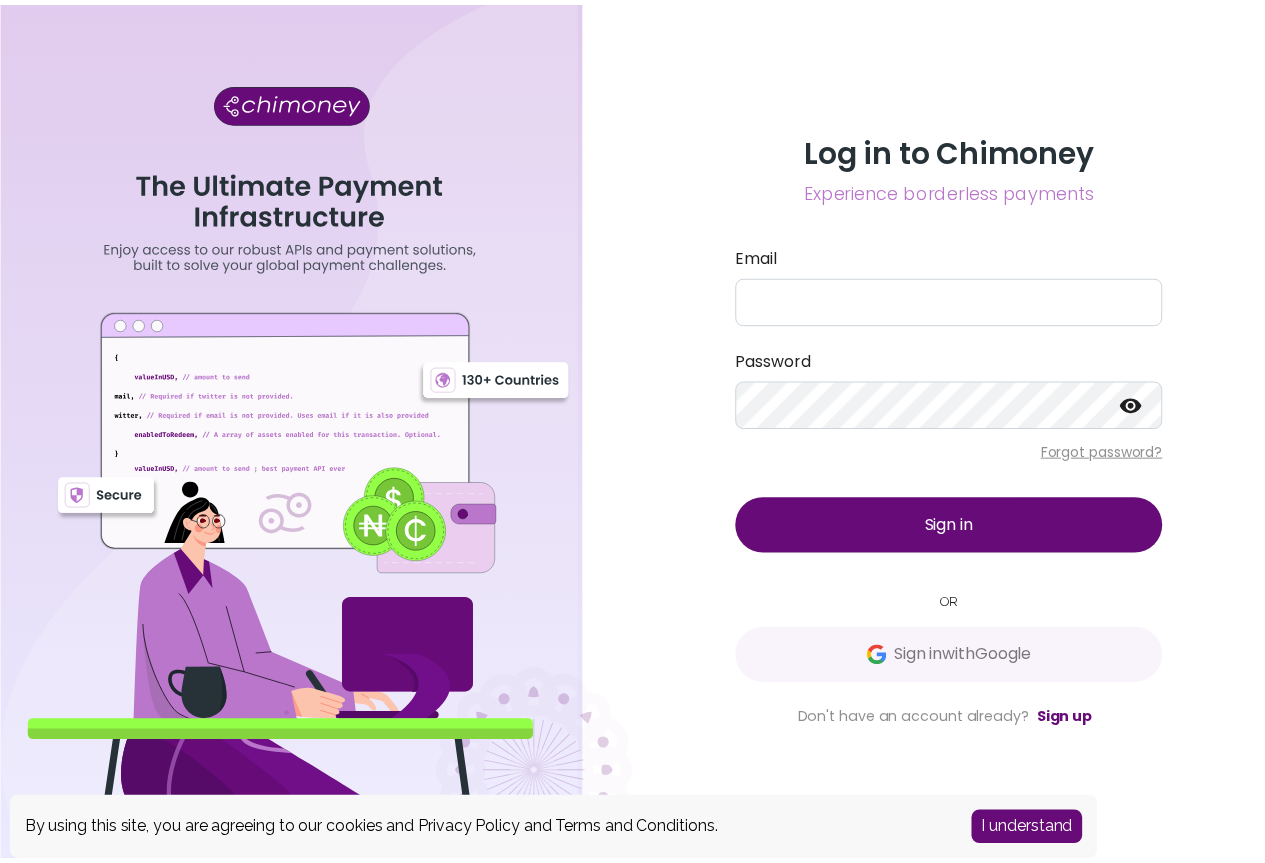scroll, scrollTop: 0, scrollLeft: 0, axis: both 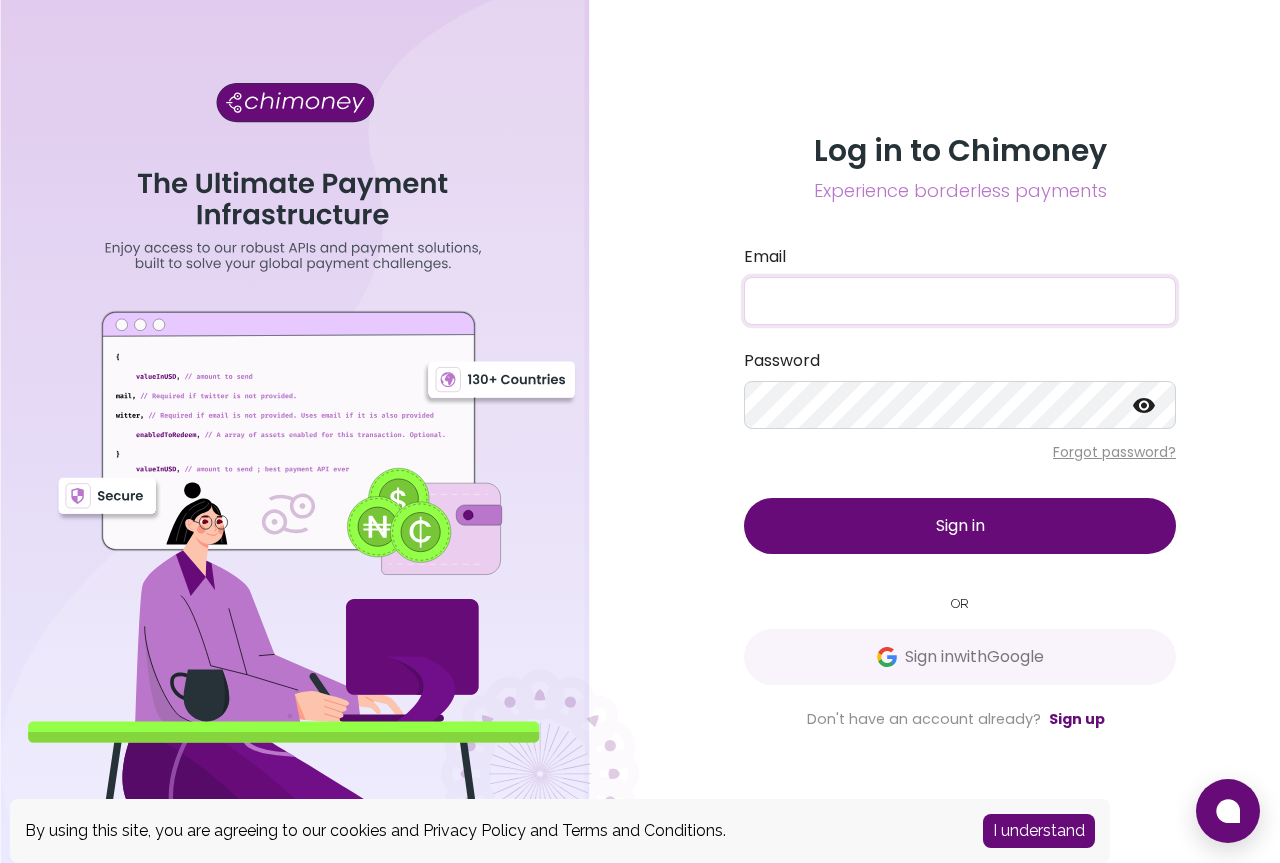 click on "Email" at bounding box center (960, 301) 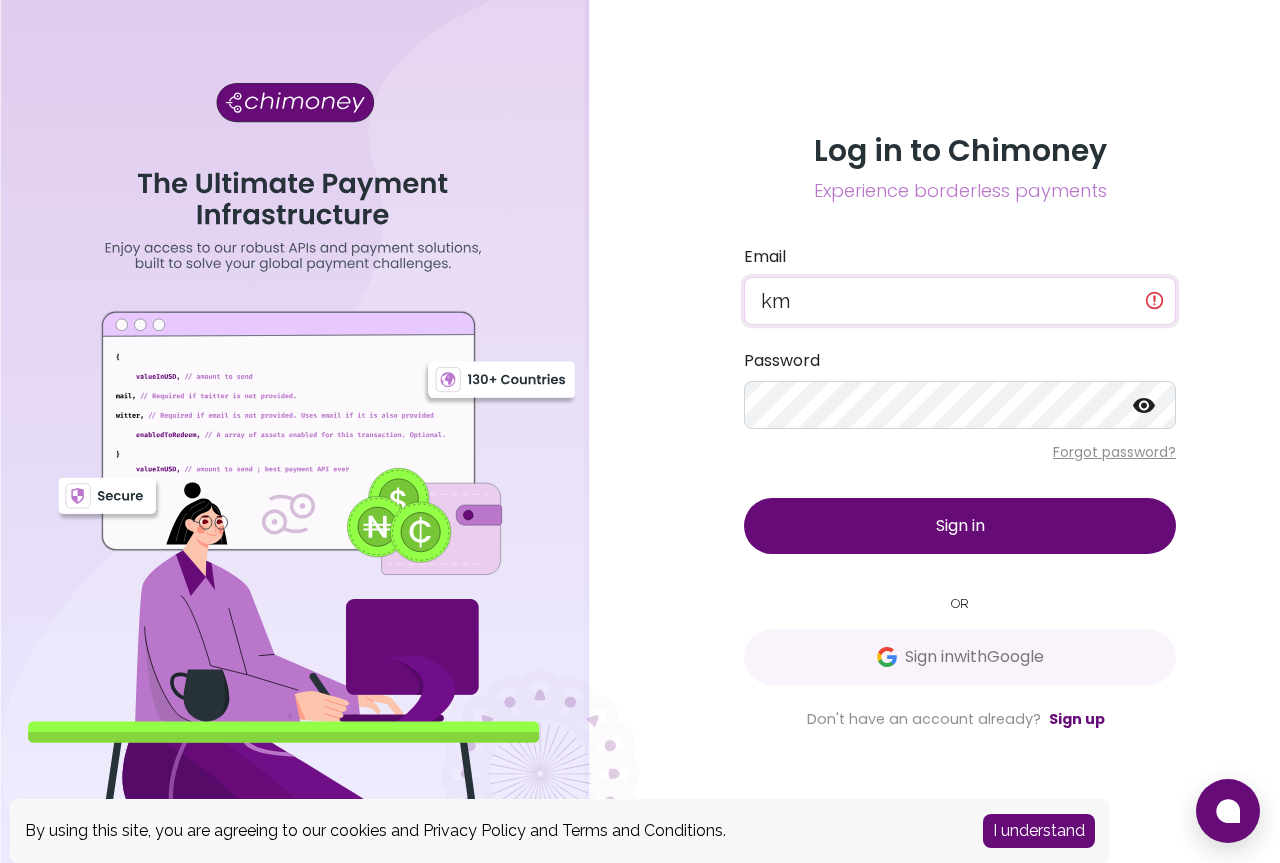 type on "[USERNAME]@[EXAMPLE.COM]" 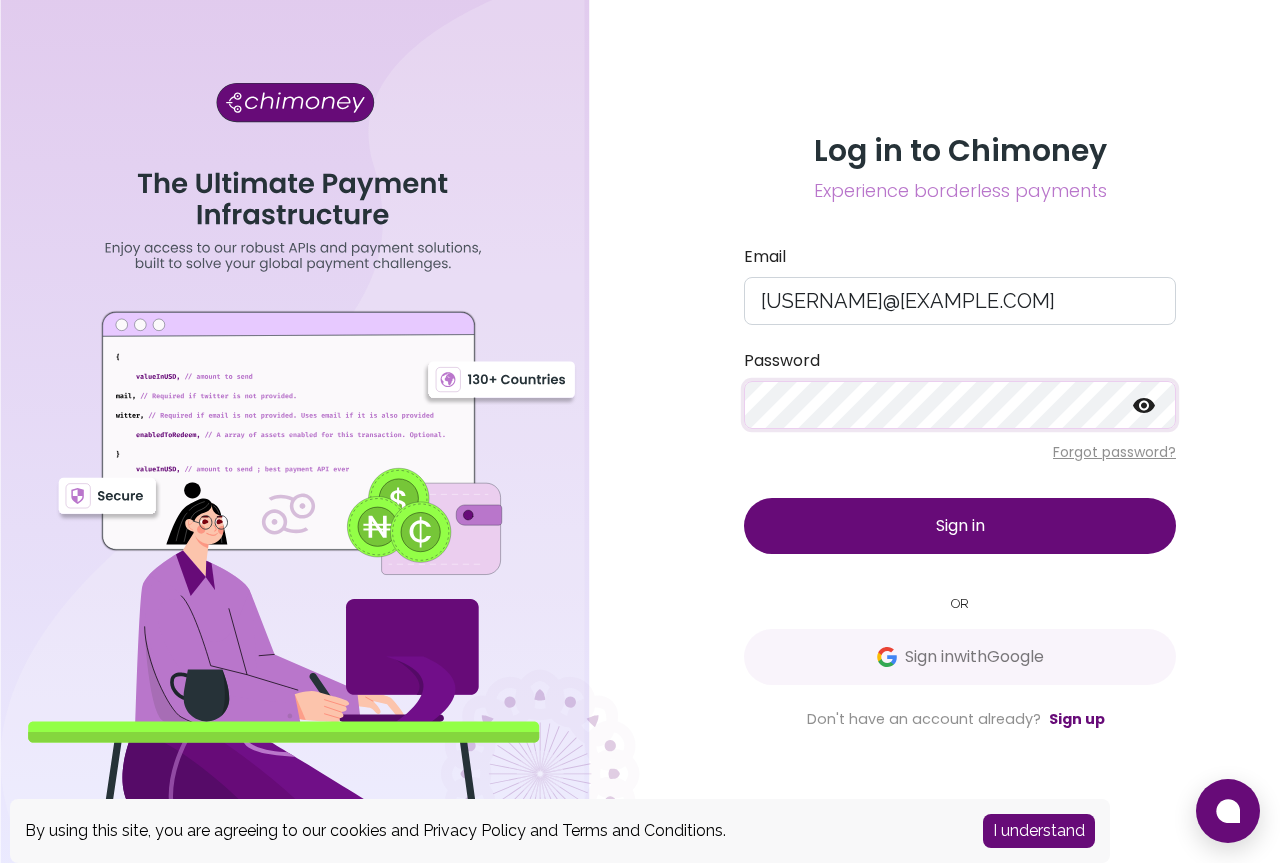 click at bounding box center [1144, 405] 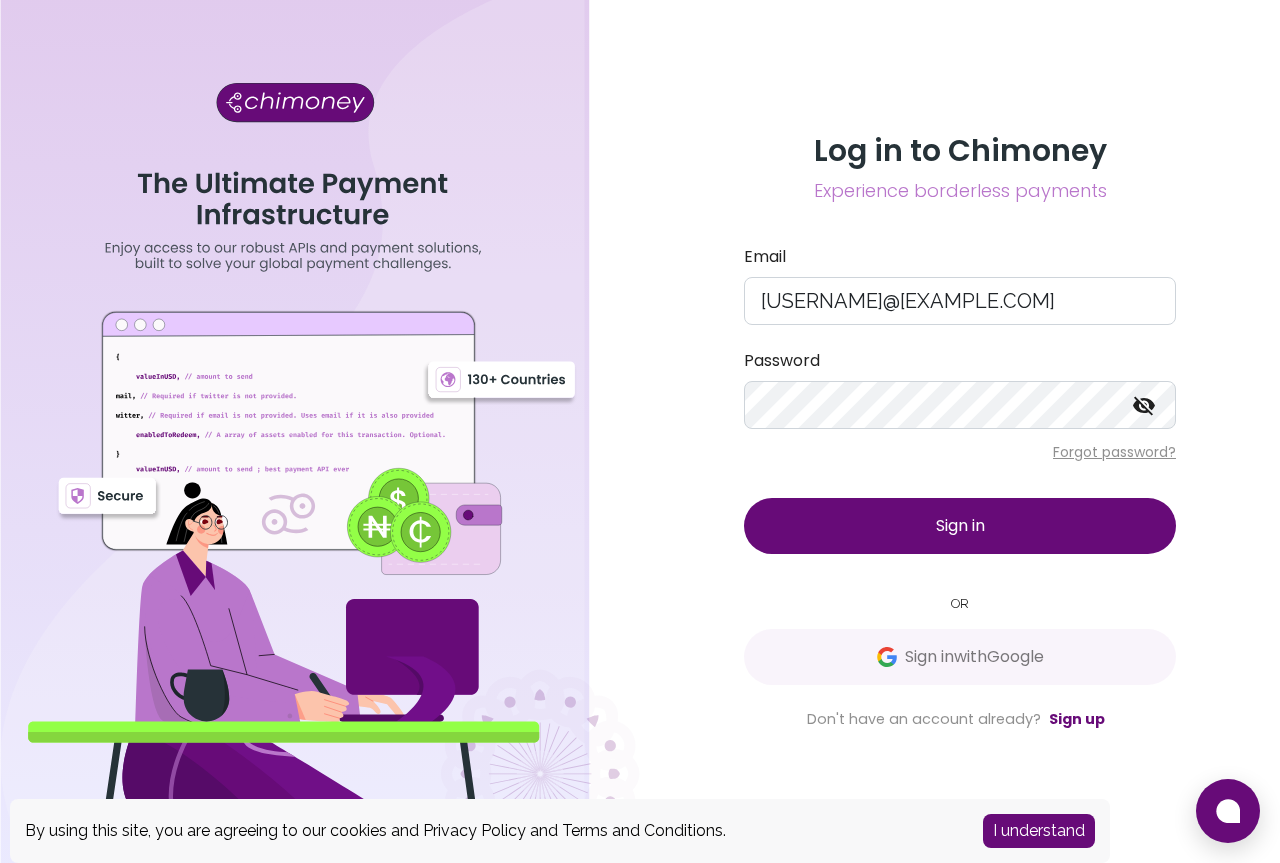 click on "Sign in" at bounding box center (960, 526) 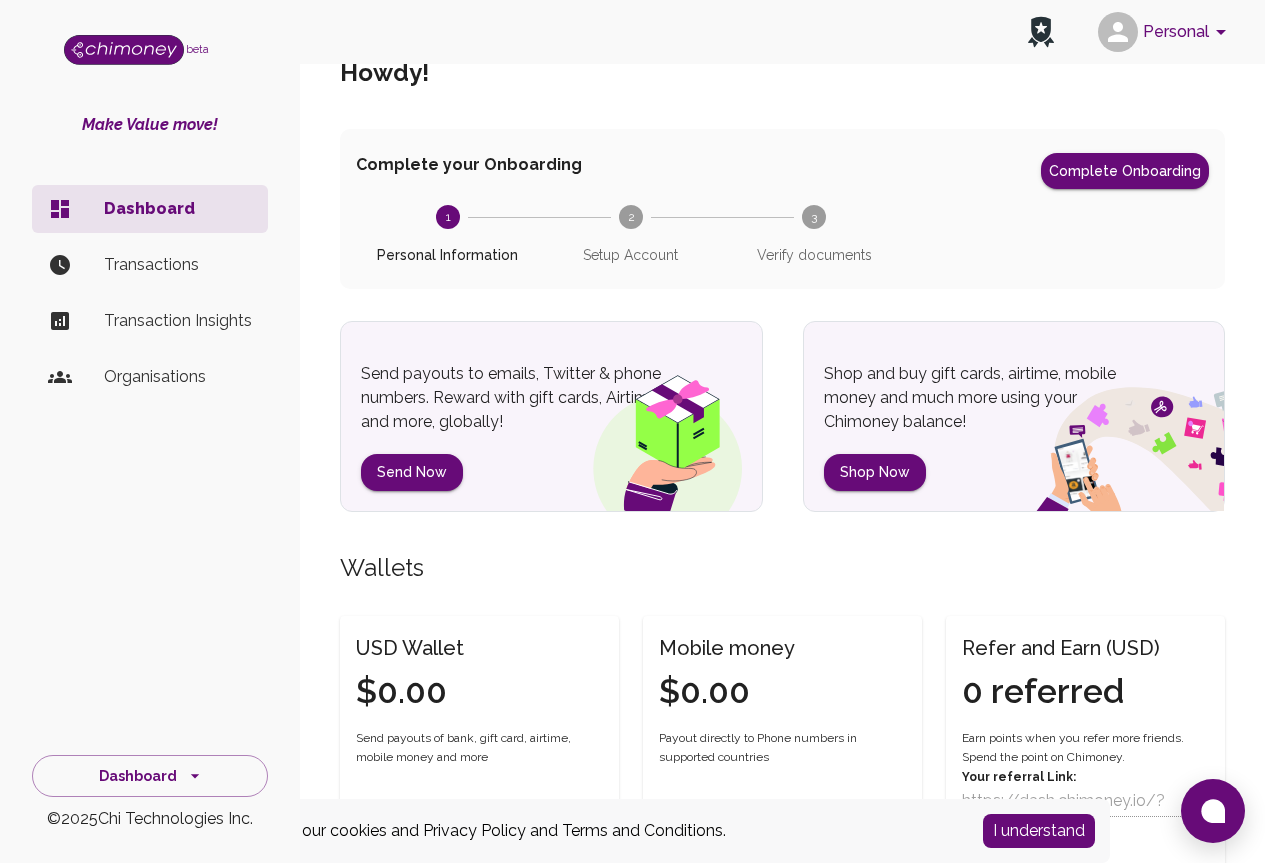 scroll, scrollTop: 0, scrollLeft: 0, axis: both 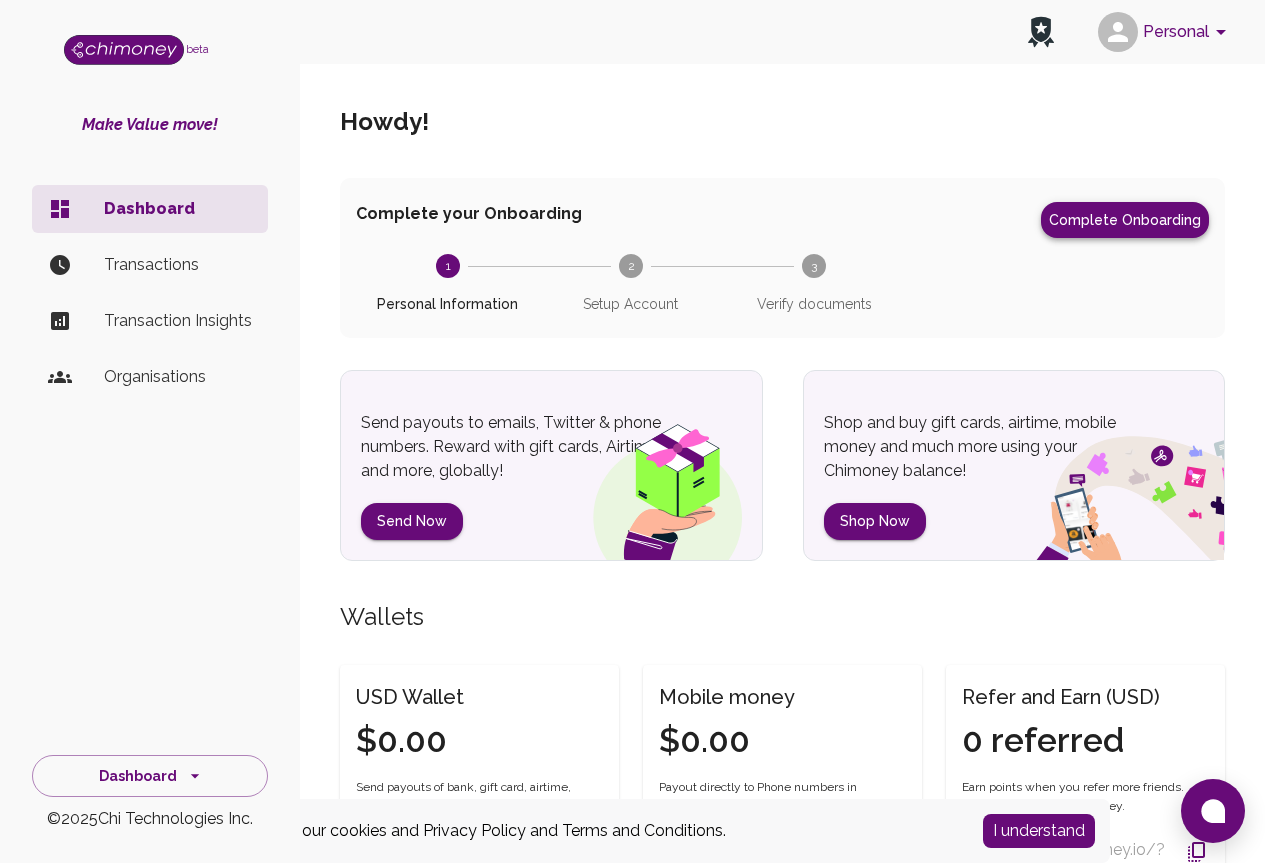 click on "Complete Onboarding" at bounding box center (1125, 220) 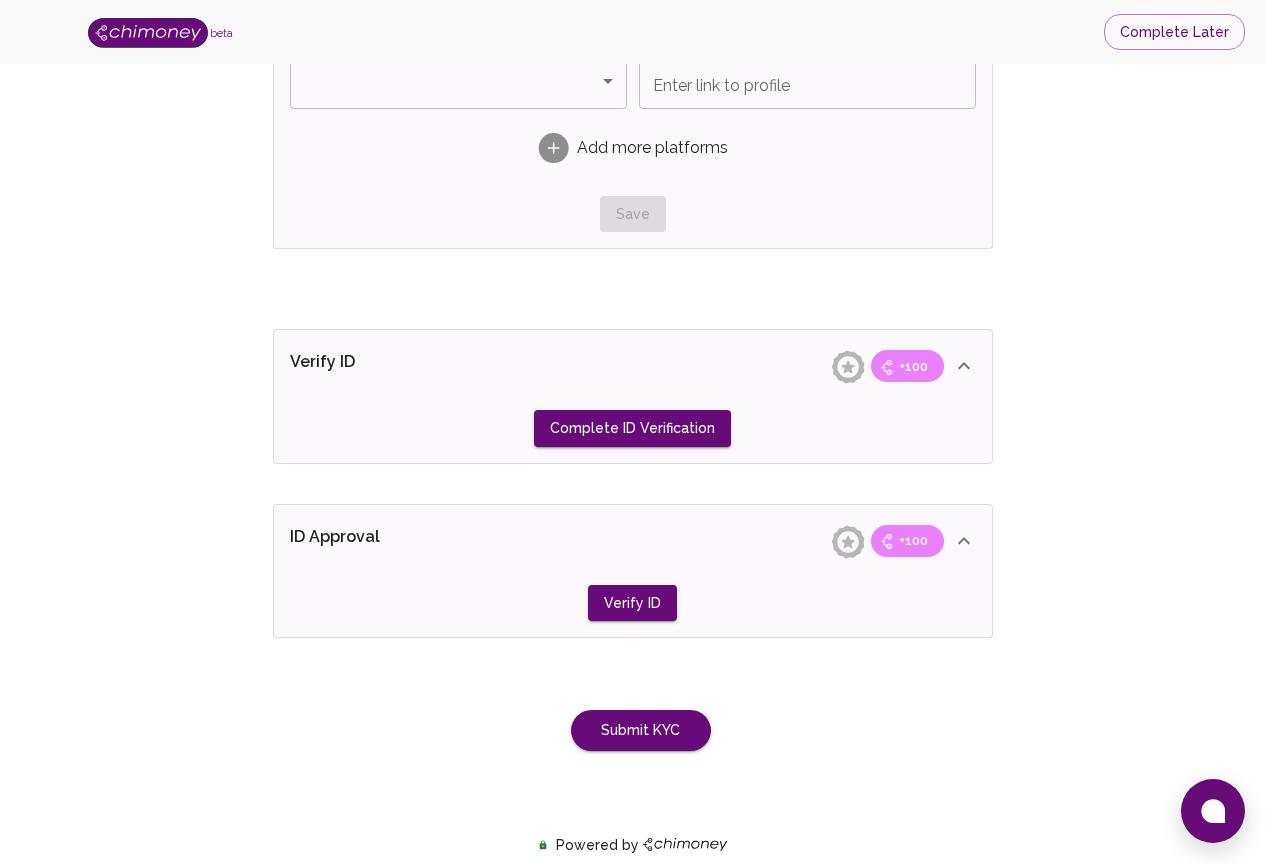 scroll, scrollTop: 1477, scrollLeft: 0, axis: vertical 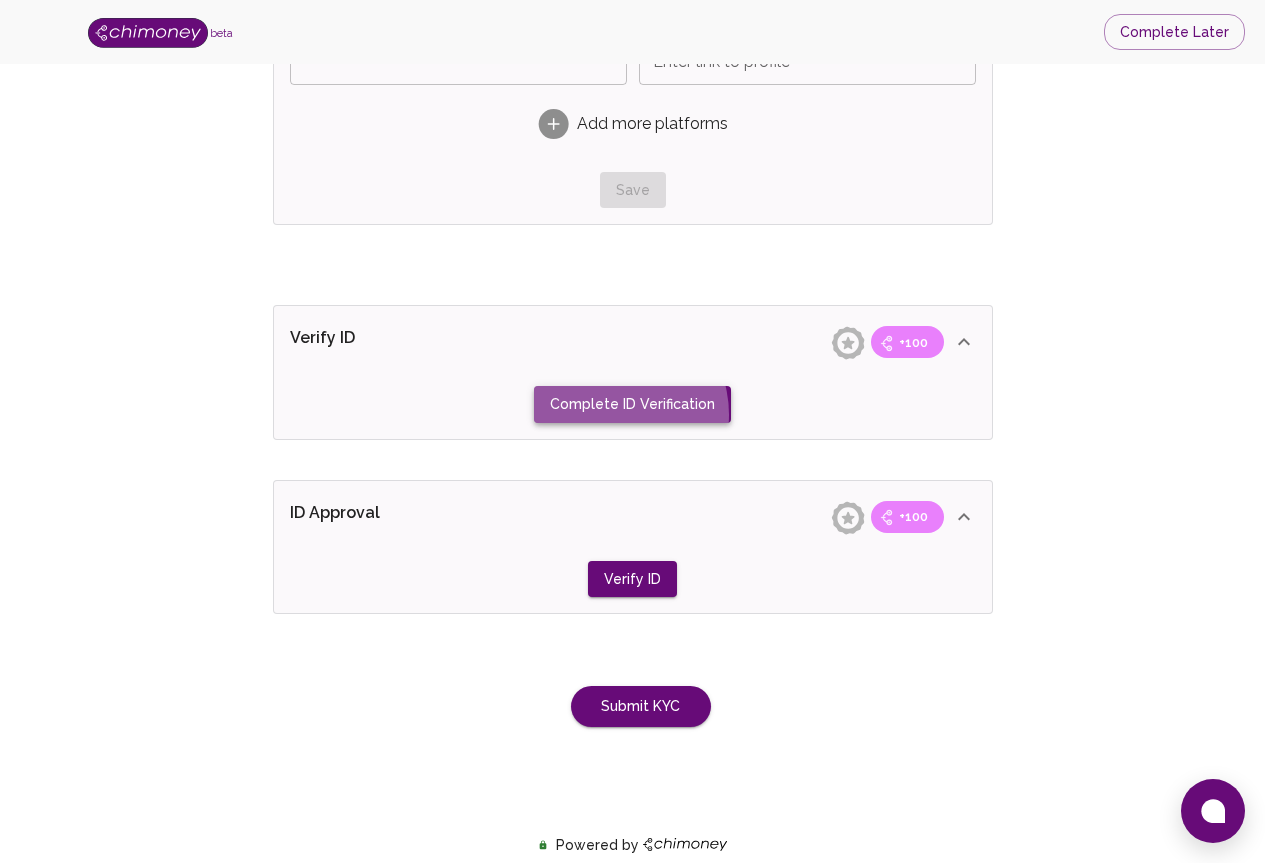 click on "Complete ID Verification" at bounding box center [633, 190] 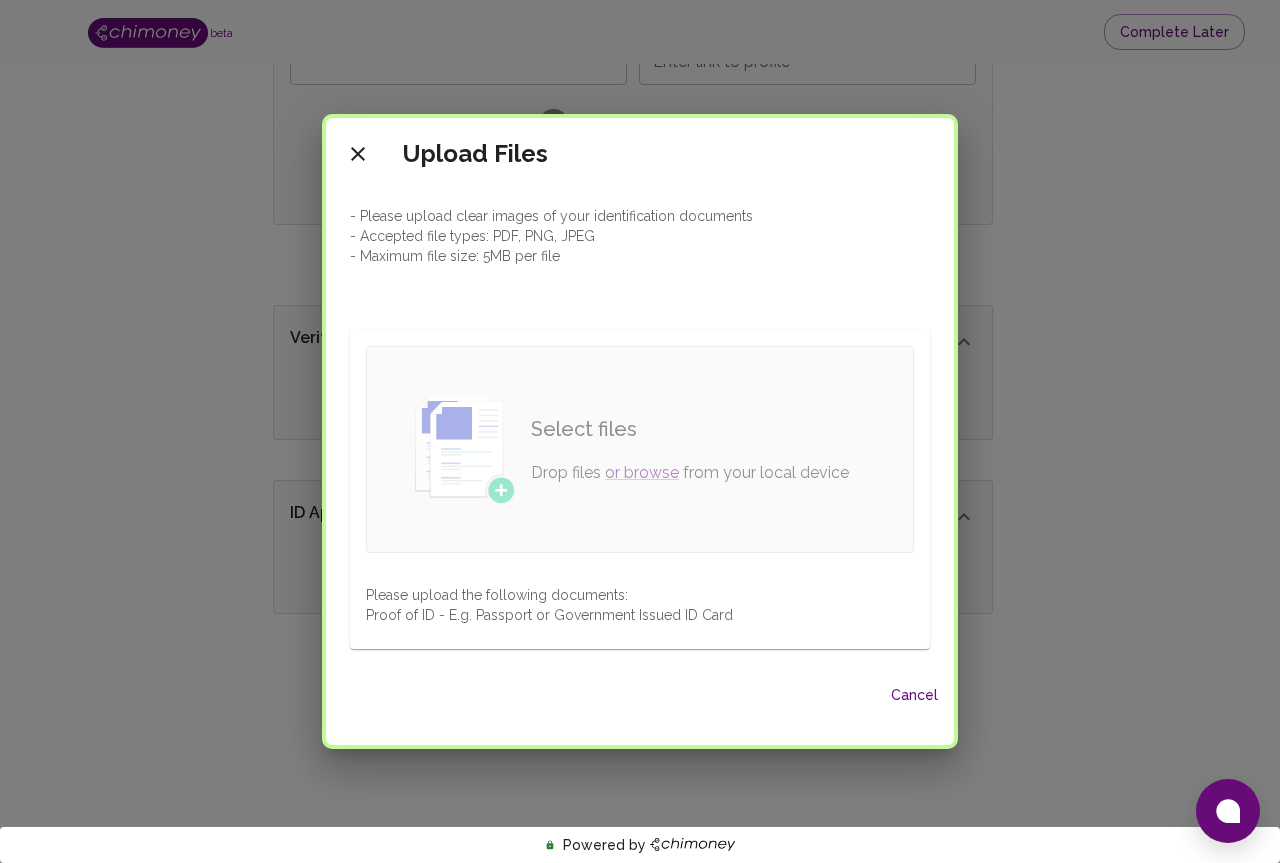 click on "Select files Drop files   or browse   from your local device" at bounding box center [690, 449] 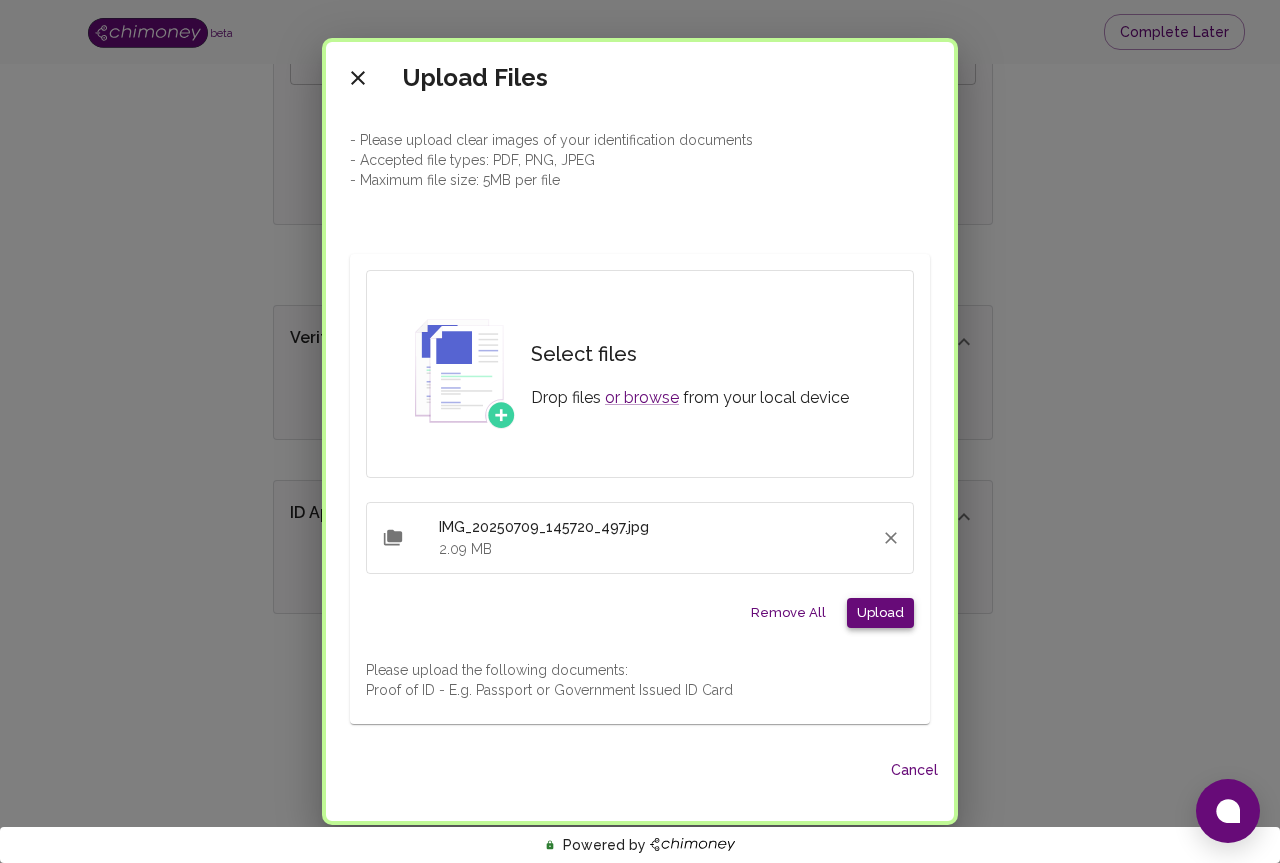 click on "Upload" at bounding box center [880, 613] 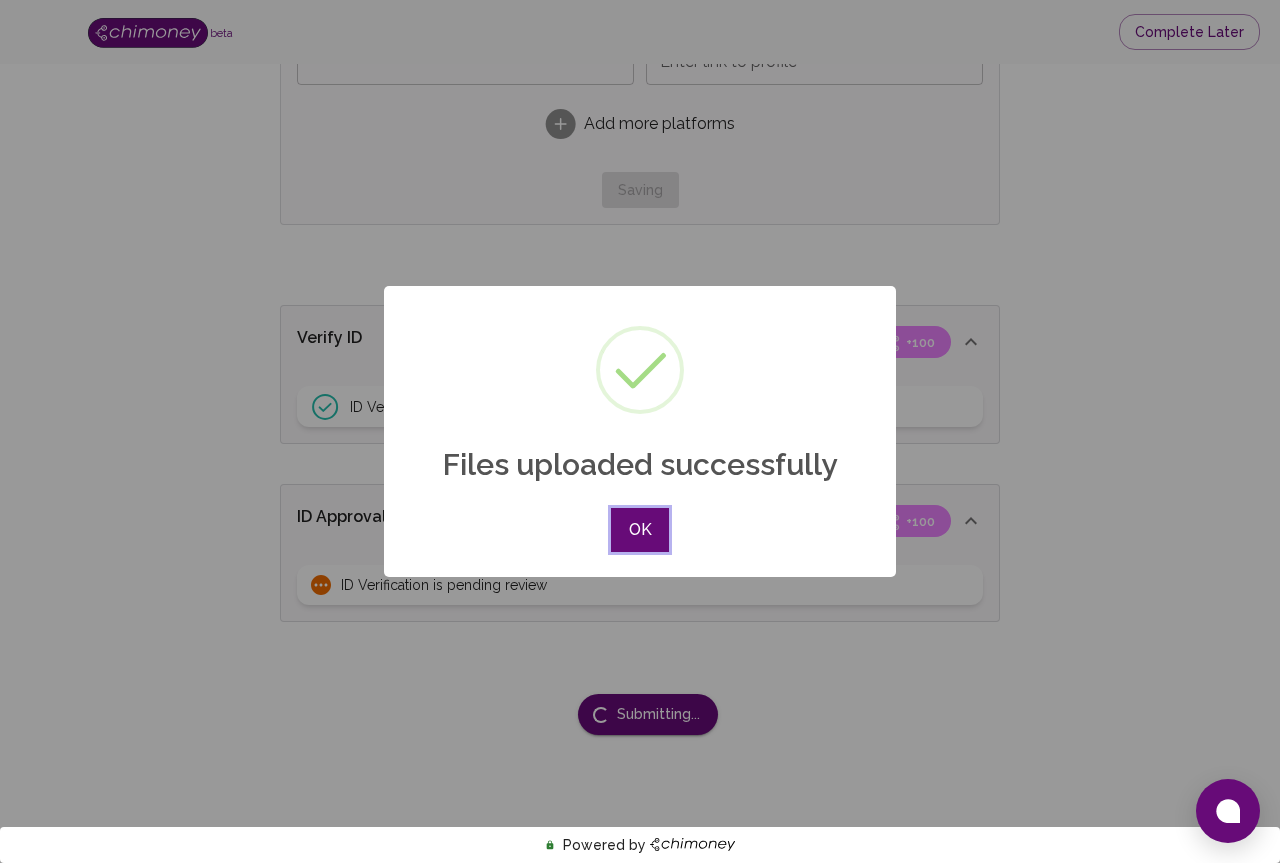 drag, startPoint x: 660, startPoint y: 542, endPoint x: 663, endPoint y: 518, distance: 24.186773 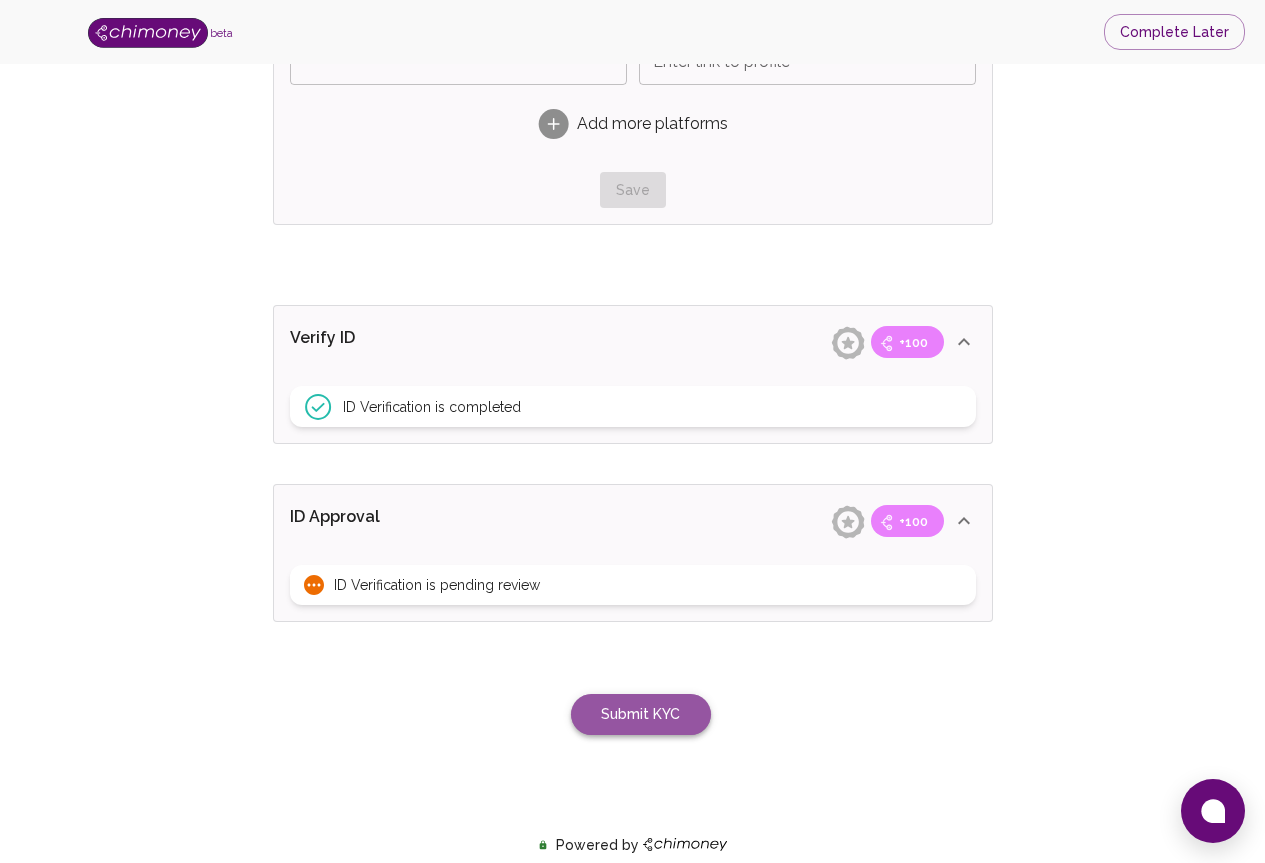 click on "Submit KYC" at bounding box center (641, 714) 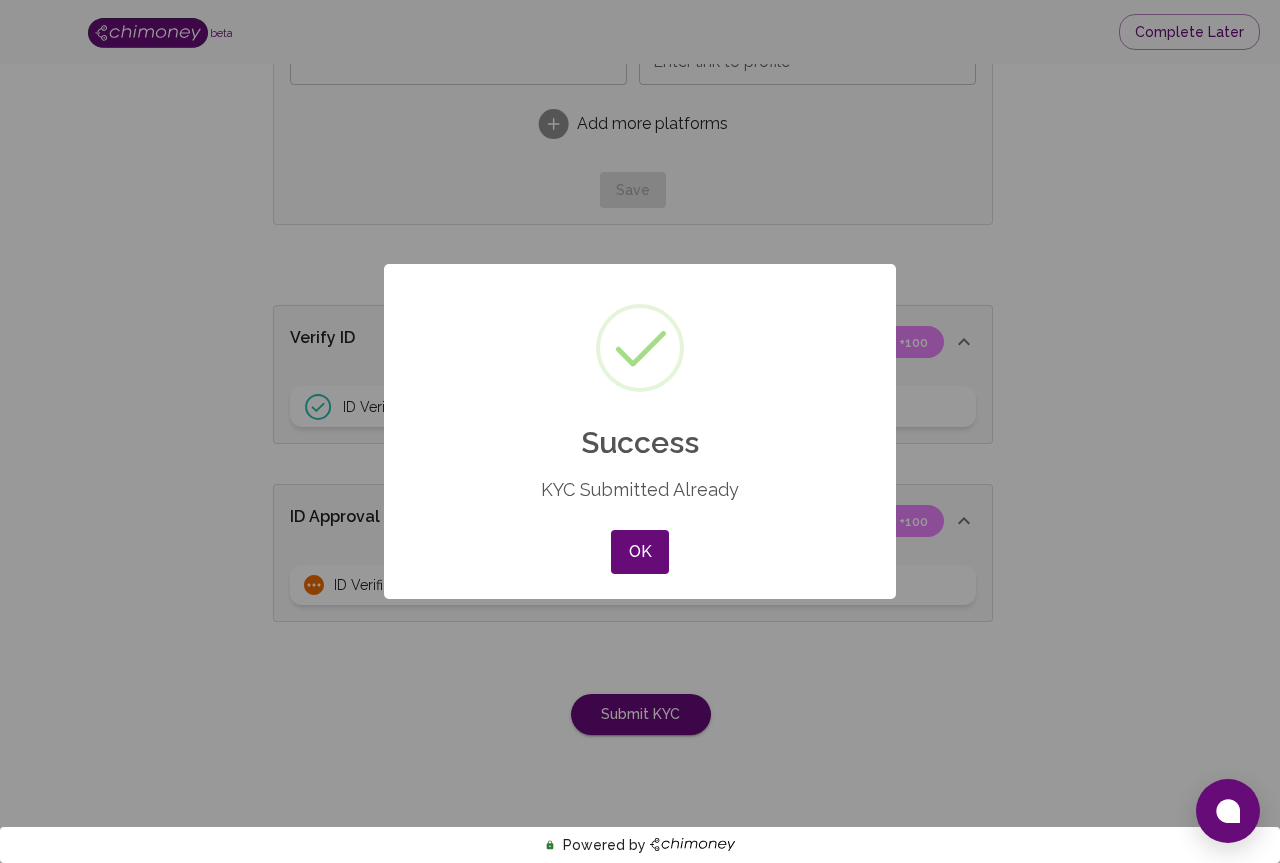 click on "OK" at bounding box center (640, 552) 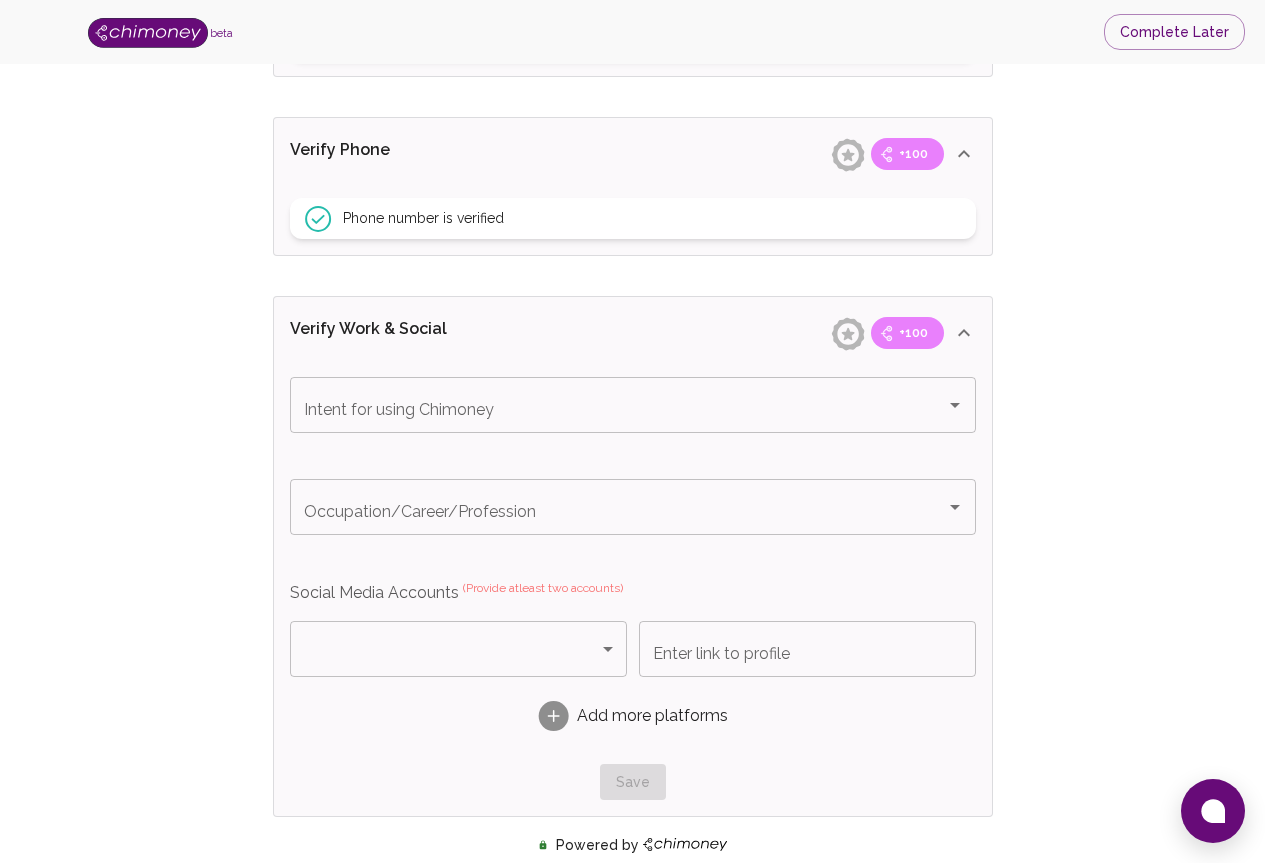 scroll, scrollTop: 877, scrollLeft: 0, axis: vertical 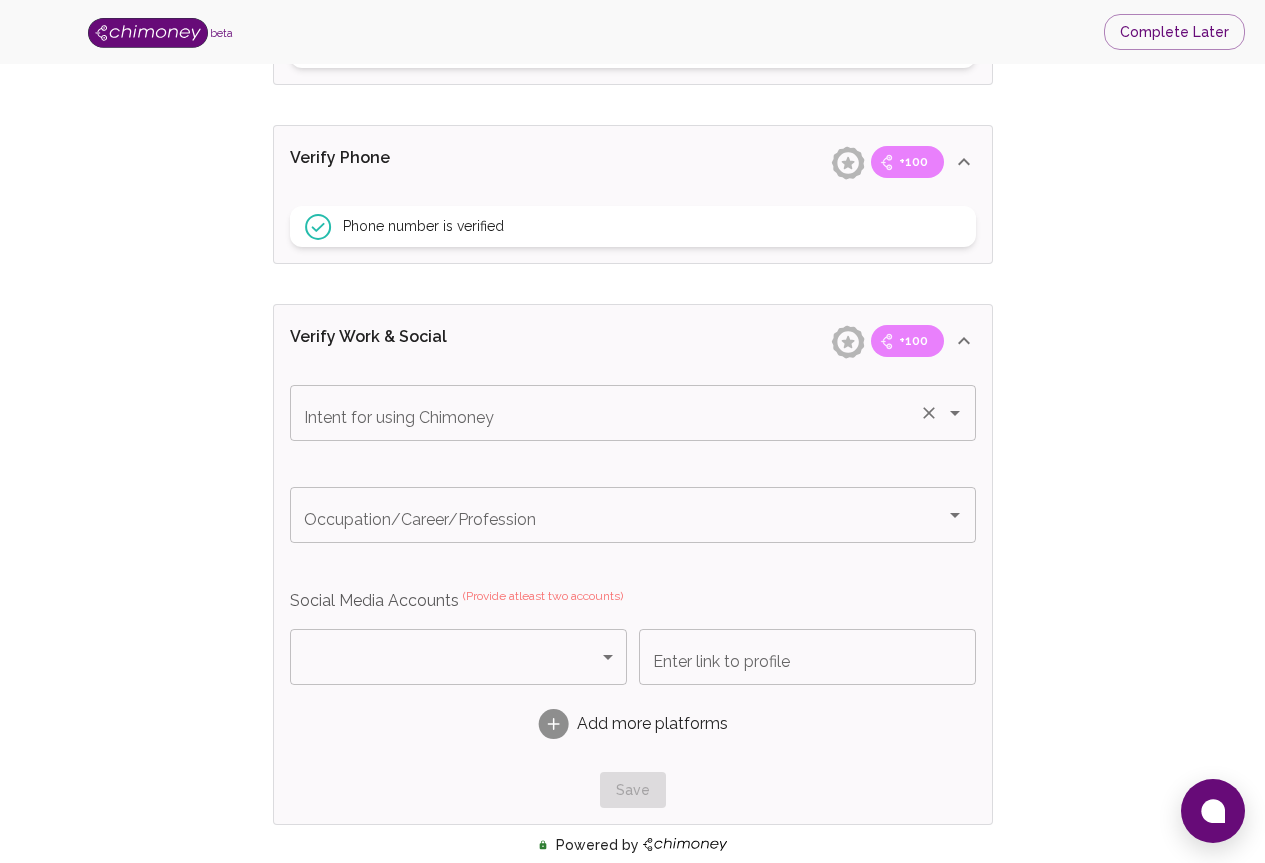 click on "Intent for using Chimoney" at bounding box center [605, 413] 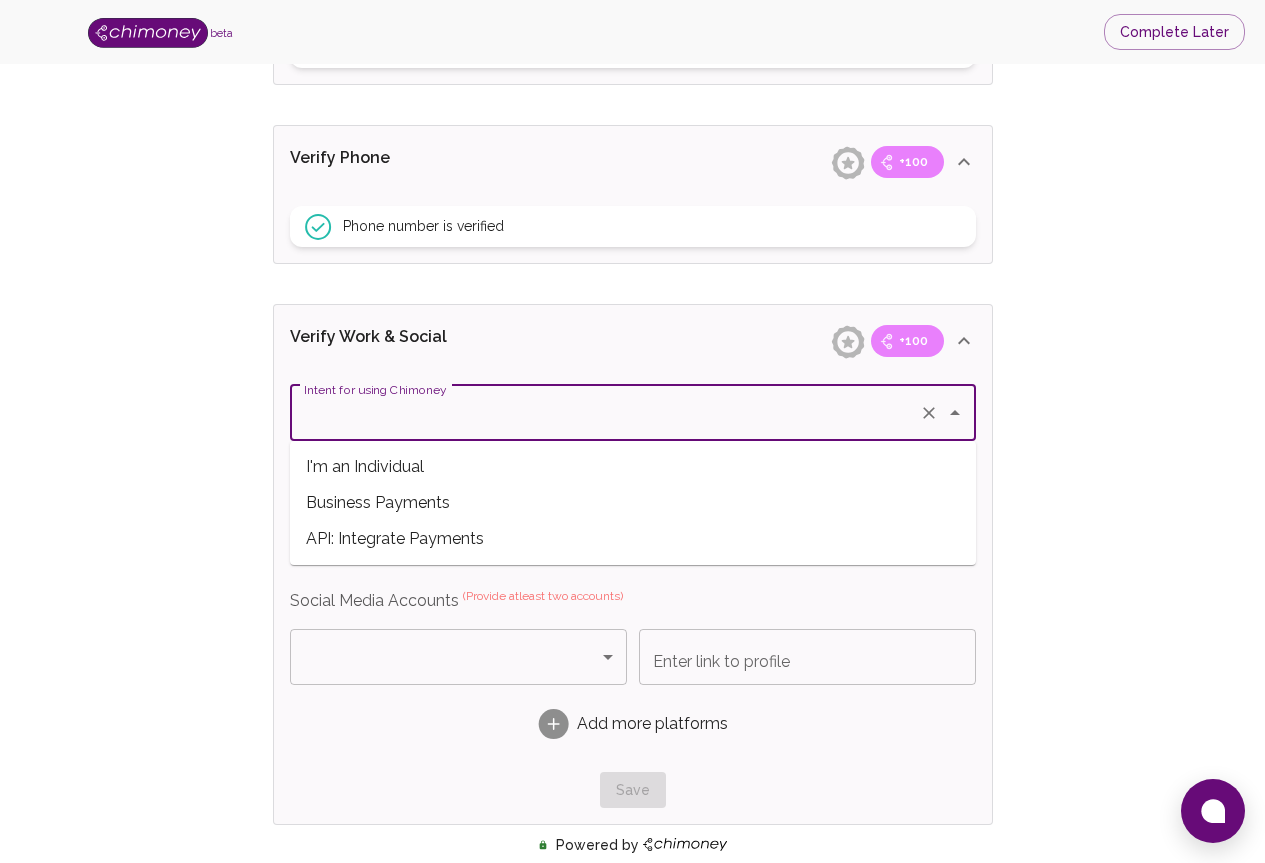 click on "I'm an Individual" at bounding box center [633, 467] 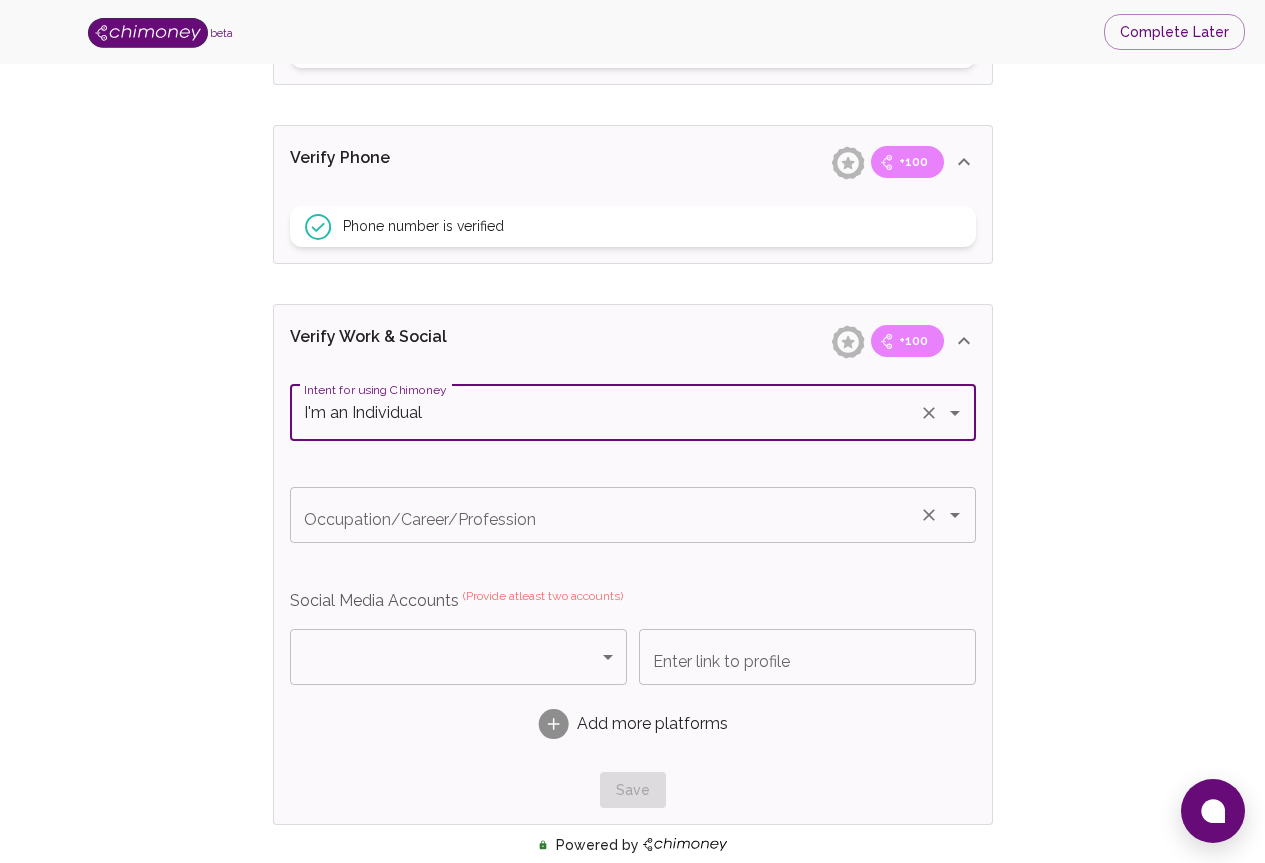 click on "Occupation/Career/Profession" at bounding box center [605, 515] 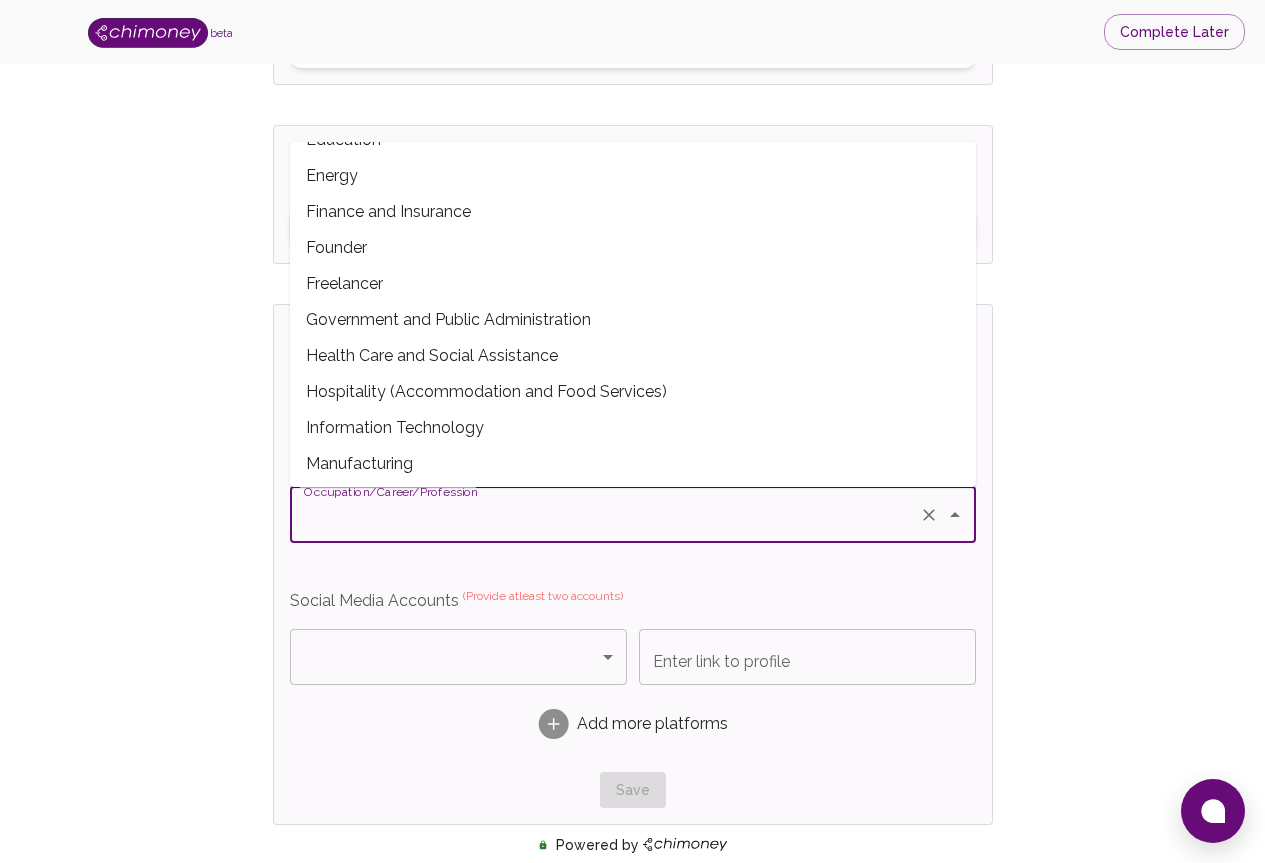 scroll, scrollTop: 0, scrollLeft: 0, axis: both 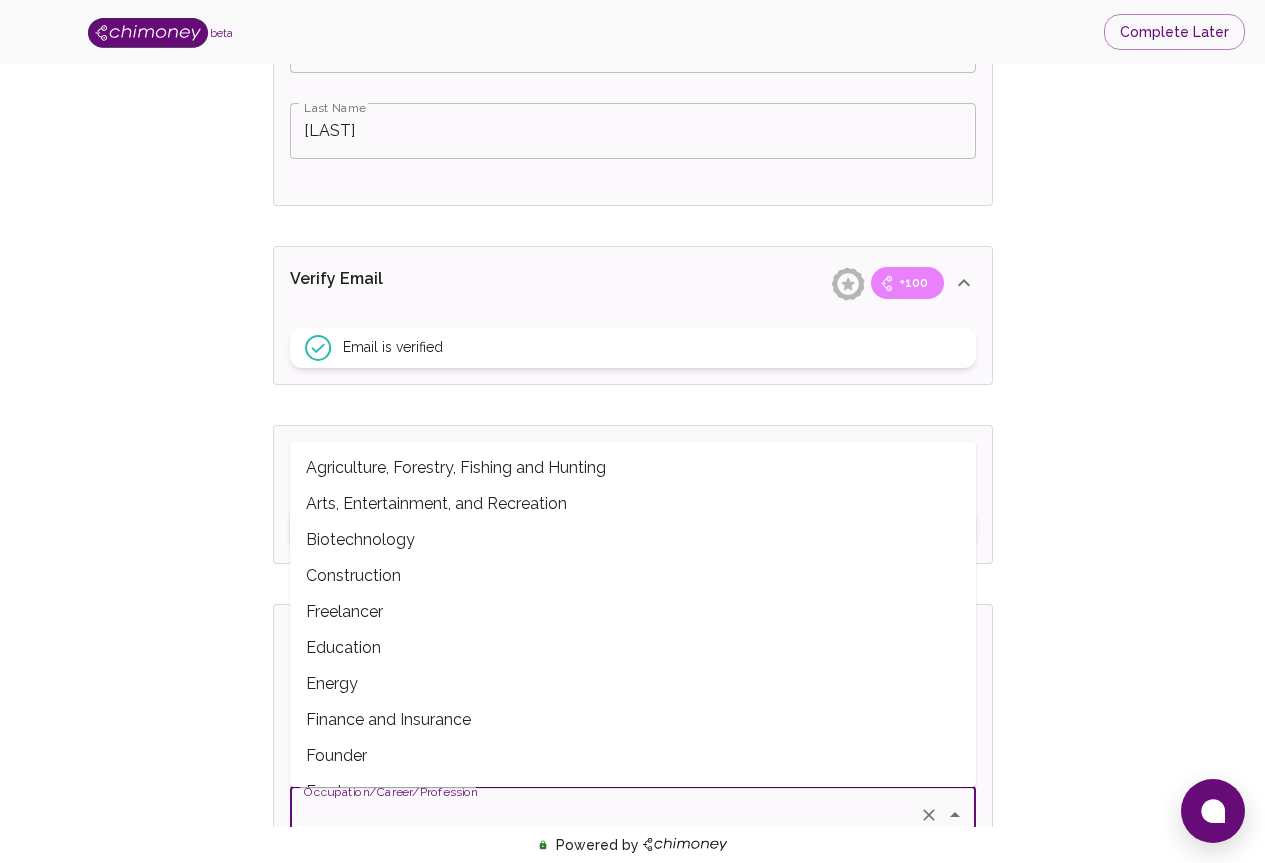 click on "Education" at bounding box center (633, 648) 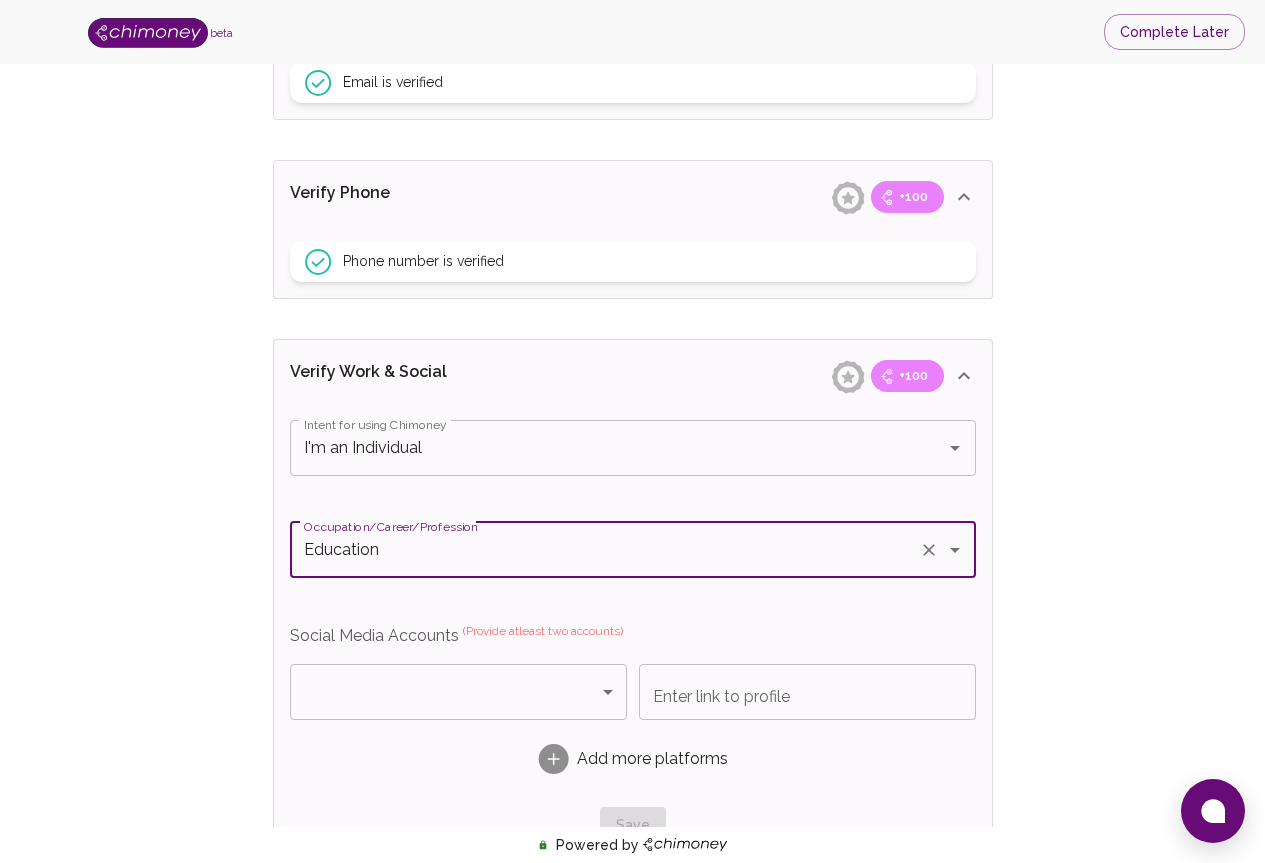 scroll, scrollTop: 877, scrollLeft: 0, axis: vertical 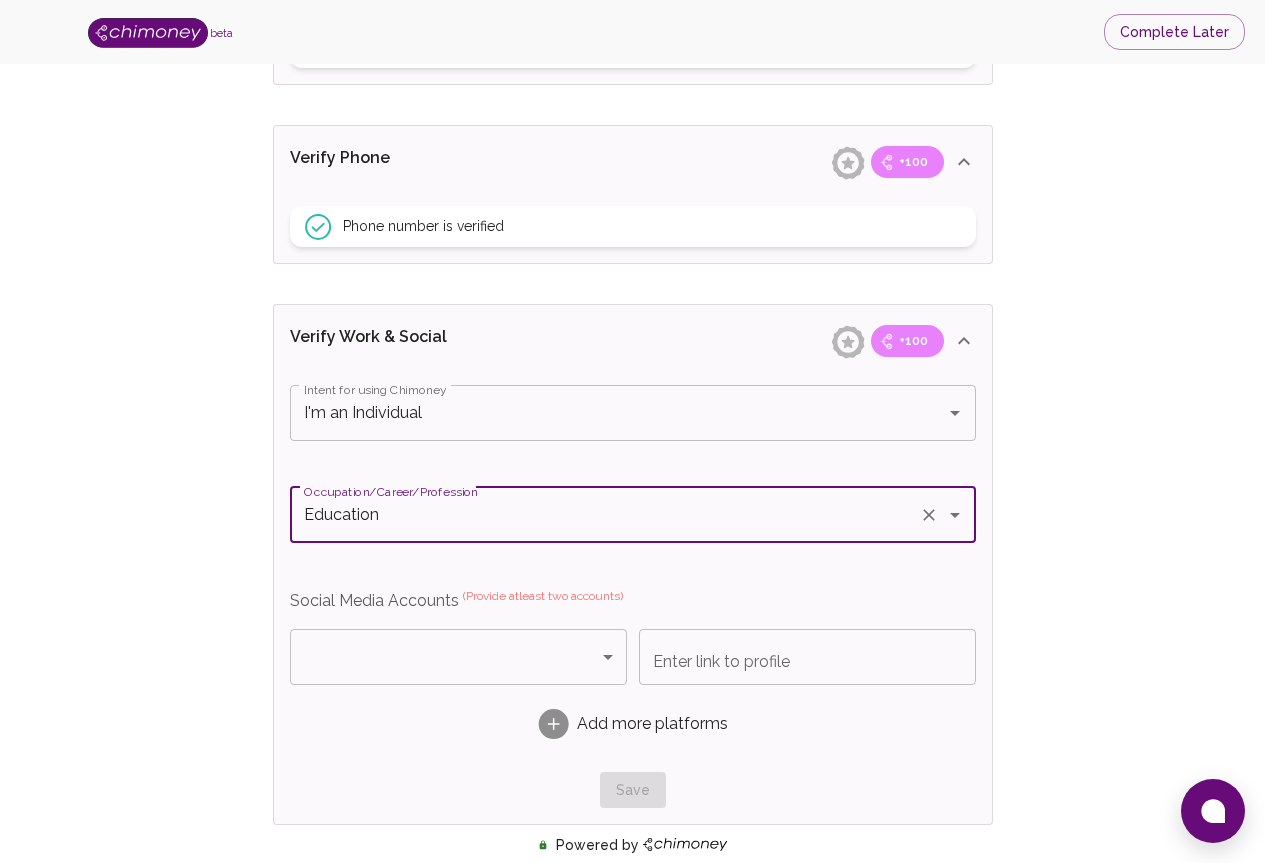 click on "beta Complete Later Verify ID and Earn Complete verification steps to earn Reward +100 Verify Email +100 Verify Phone +100 Add Socials +100 Get Verified +100 ID Approved Total Earned +200 Name +100 First Name [FIRST] First Name Last Name [LAST] Last Name Verify Email +100 Email is verified Verify Phone +100 Phone number is verified Verify Work & Social +100 Intent for using Chimoney I'm an Individual Intent for using Chimoney Occupation/Career/Profession Education Occupation/Career/Profession Social Media Accounts (Provide atleast two accounts) ​ Platform Enter link to profile Enter link to profile Add more platforms Save Verify ID +100 ID Verification is completed ID Approval +100 ID Verification is pending review Submit KYC Powered by /onboarding/personal-details" at bounding box center (632, 297) 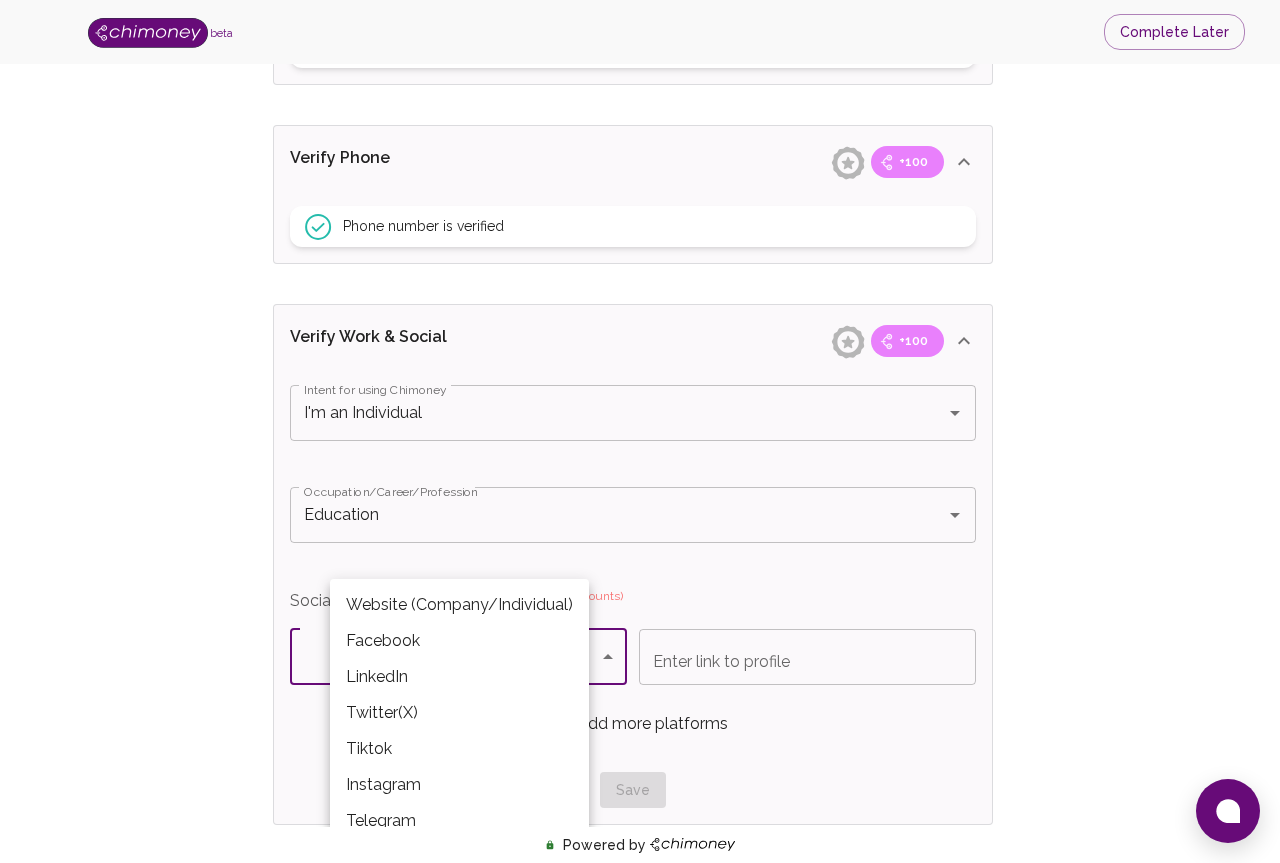 click on "Telegram" at bounding box center (459, 821) 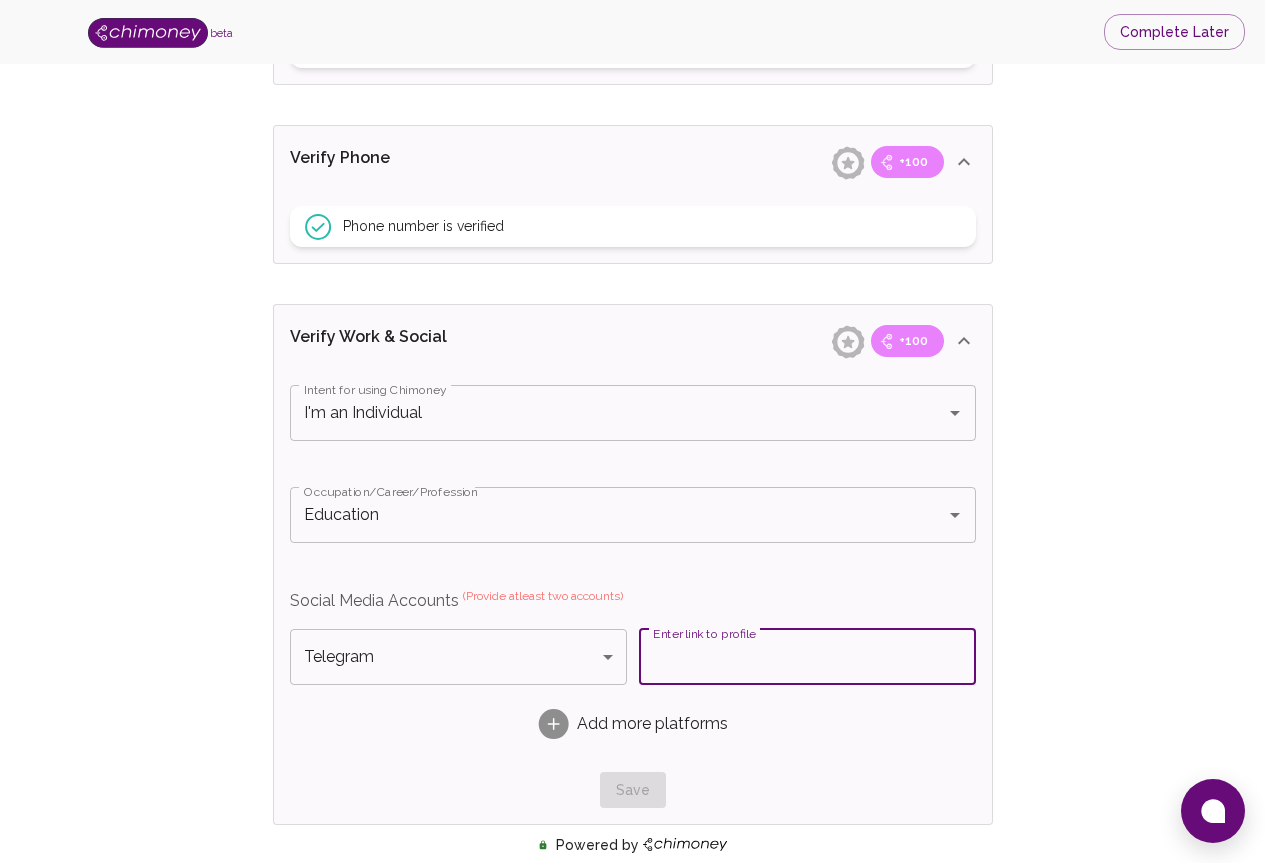 drag, startPoint x: 801, startPoint y: 660, endPoint x: 768, endPoint y: 689, distance: 43.931767 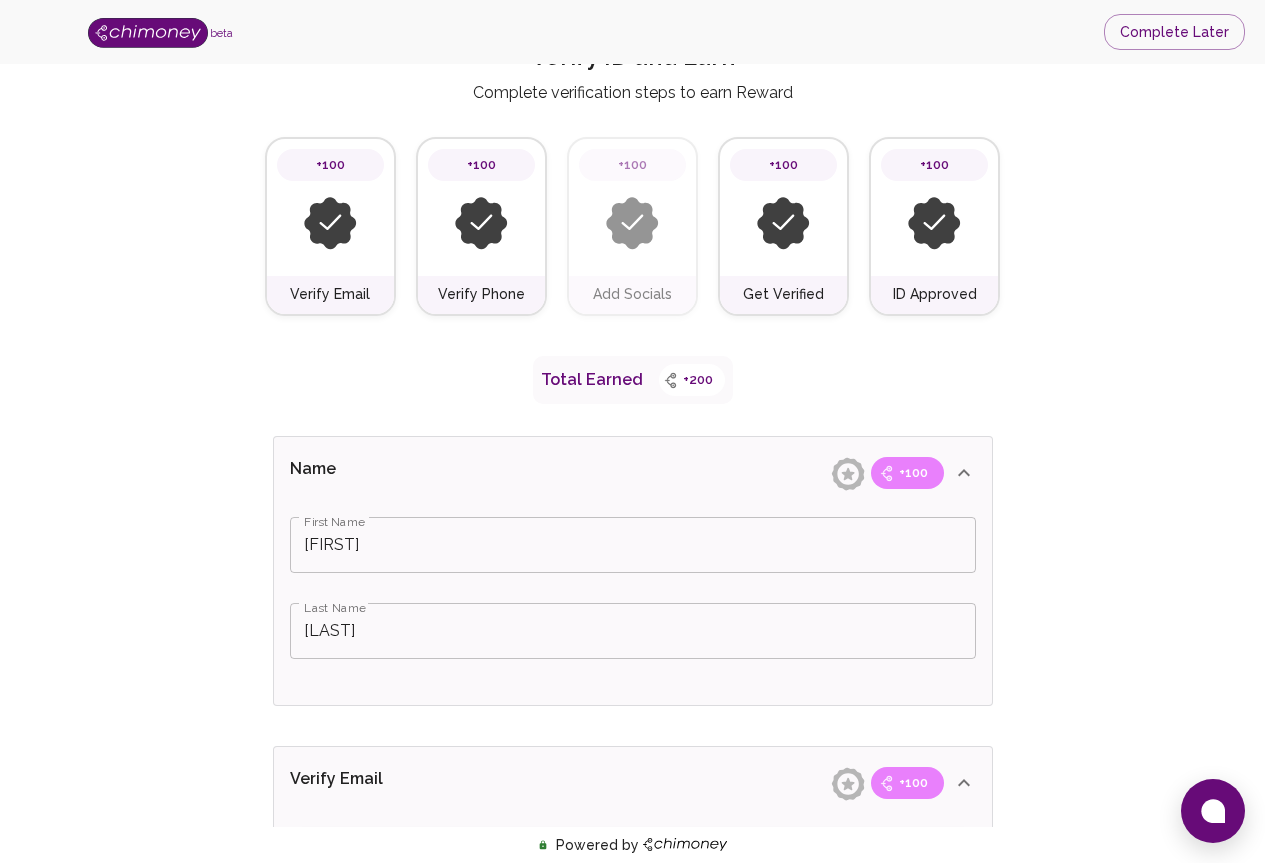 scroll, scrollTop: 0, scrollLeft: 0, axis: both 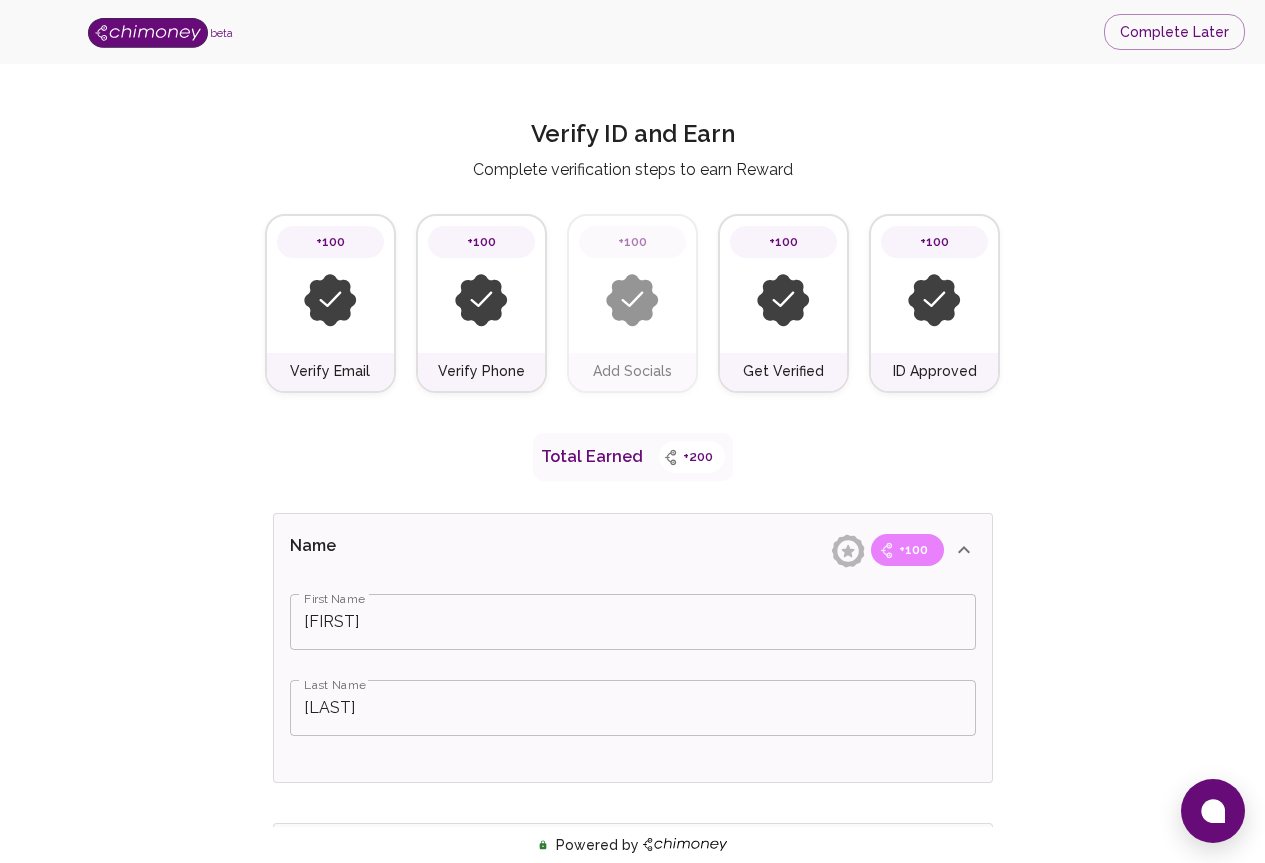 click on "+200" at bounding box center [698, 457] 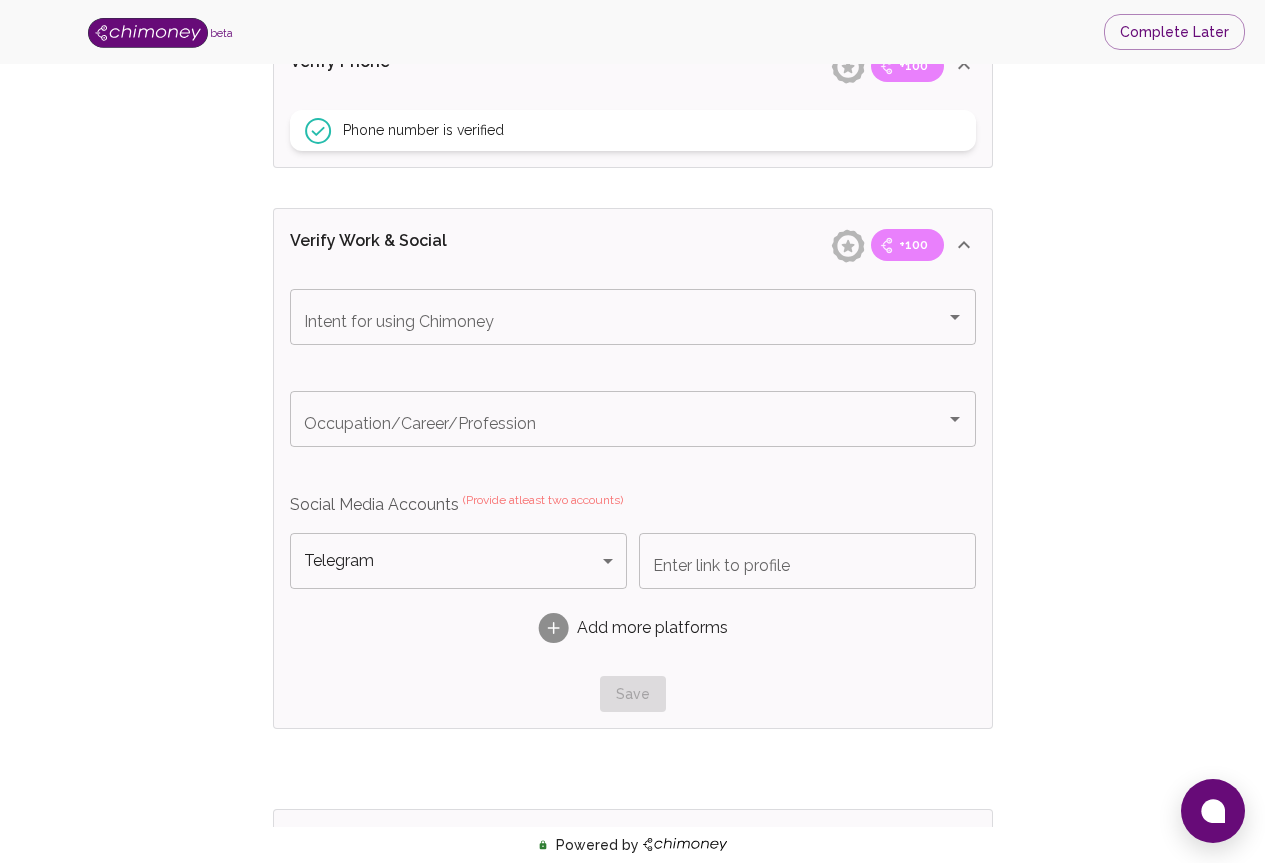 scroll, scrollTop: 1000, scrollLeft: 0, axis: vertical 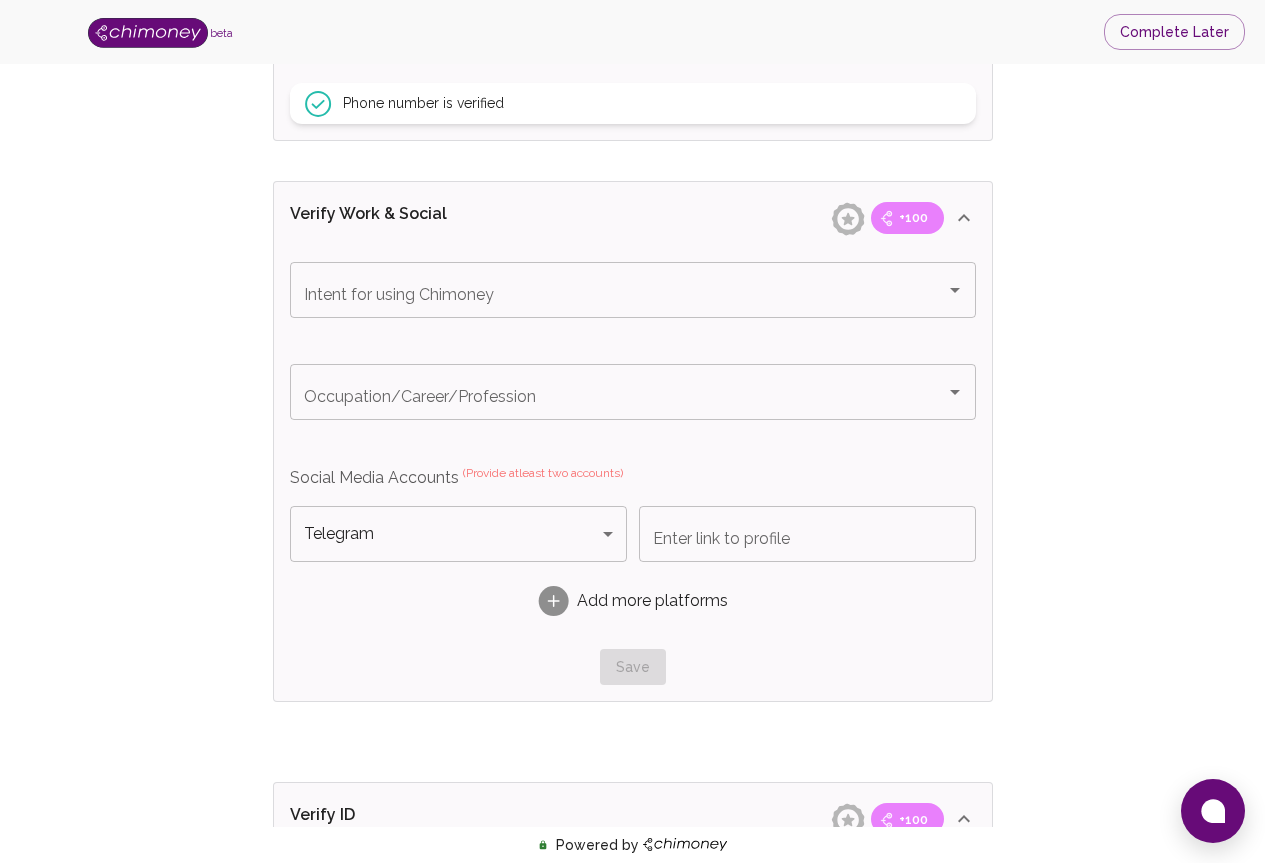click on "beta Complete Later Verify ID and Earn Complete verification steps to earn Reward +100 Verify Email +100 Verify Phone +100 Add Socials +100 Get Verified +100 ID Approved Total Earned +200 Name +100 First Name [FIRST] First Name Last Name [LAST] Last Name Verify Email +100 Email is verified Verify Phone +100 Phone number is verified Verify Work & Social +100 Intent for using Chimoney Intent for using Chimoney Occupation/Career/Profession Occupation/Career/Profession Social Media Accounts (Provide atleast two accounts) Telegram Telegram Platform Enter link to profile Enter link to profile Add more platforms Save Verify ID +100 ID Verification is completed ID Approval +100 ID Verification is pending review Submit KYC Powered by /onboarding/personal-details" at bounding box center [632, 174] 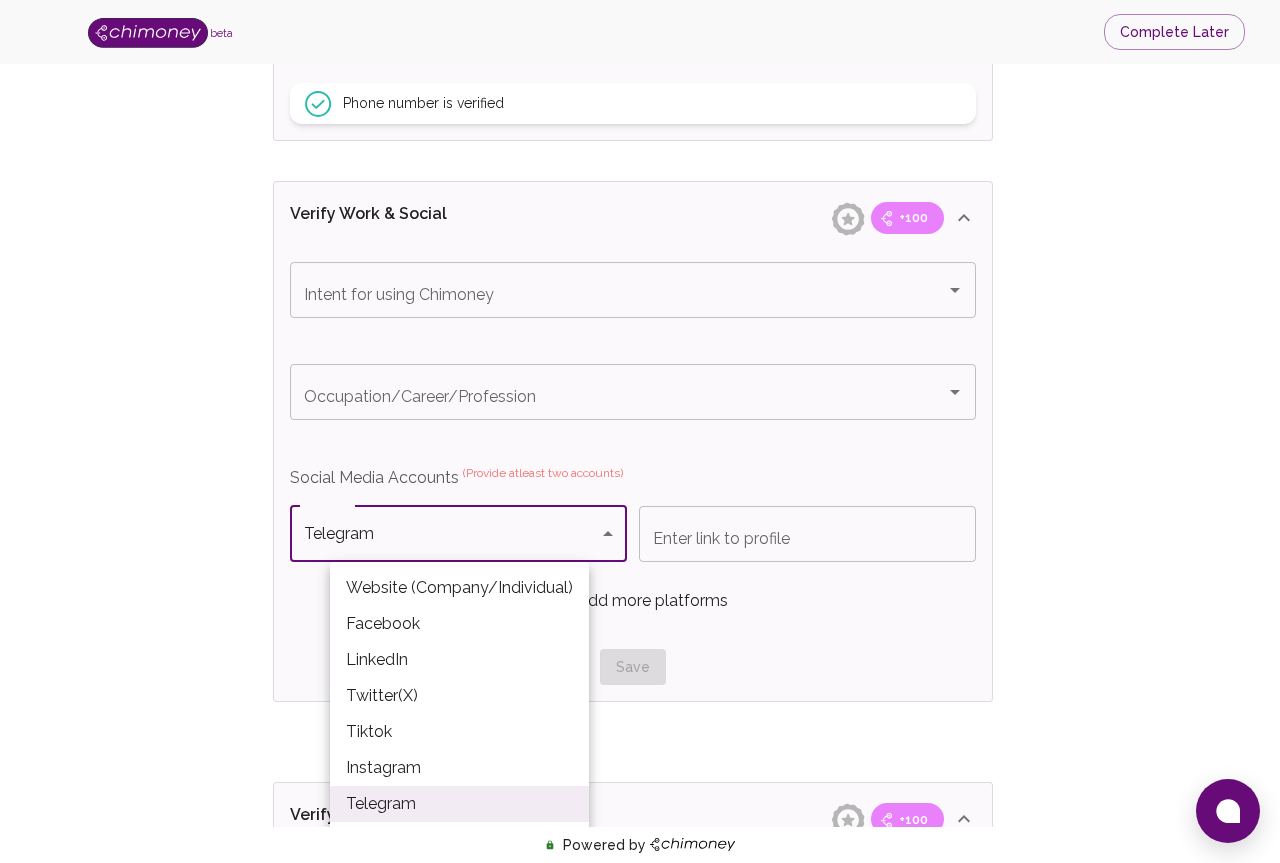 click at bounding box center (640, 431) 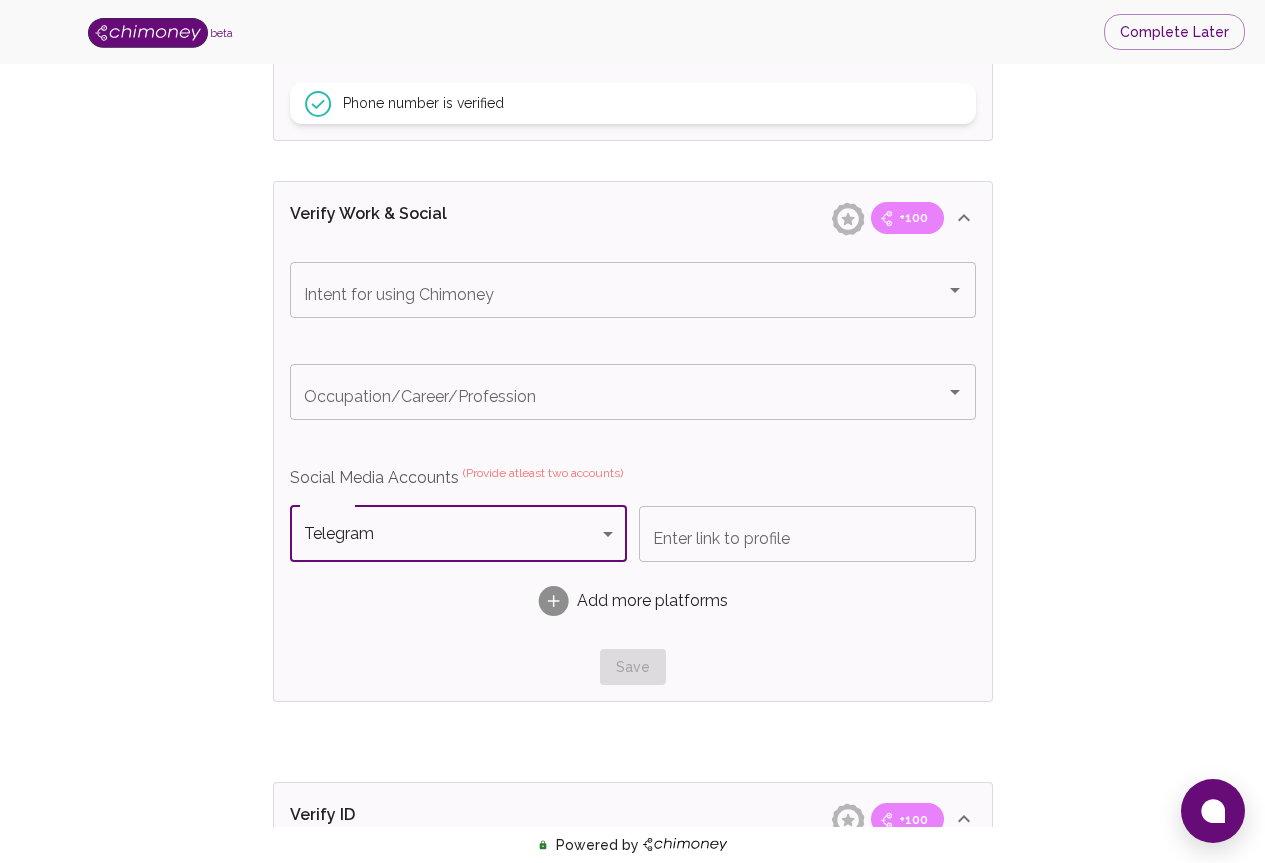 click on "Add more platforms" at bounding box center (652, 601) 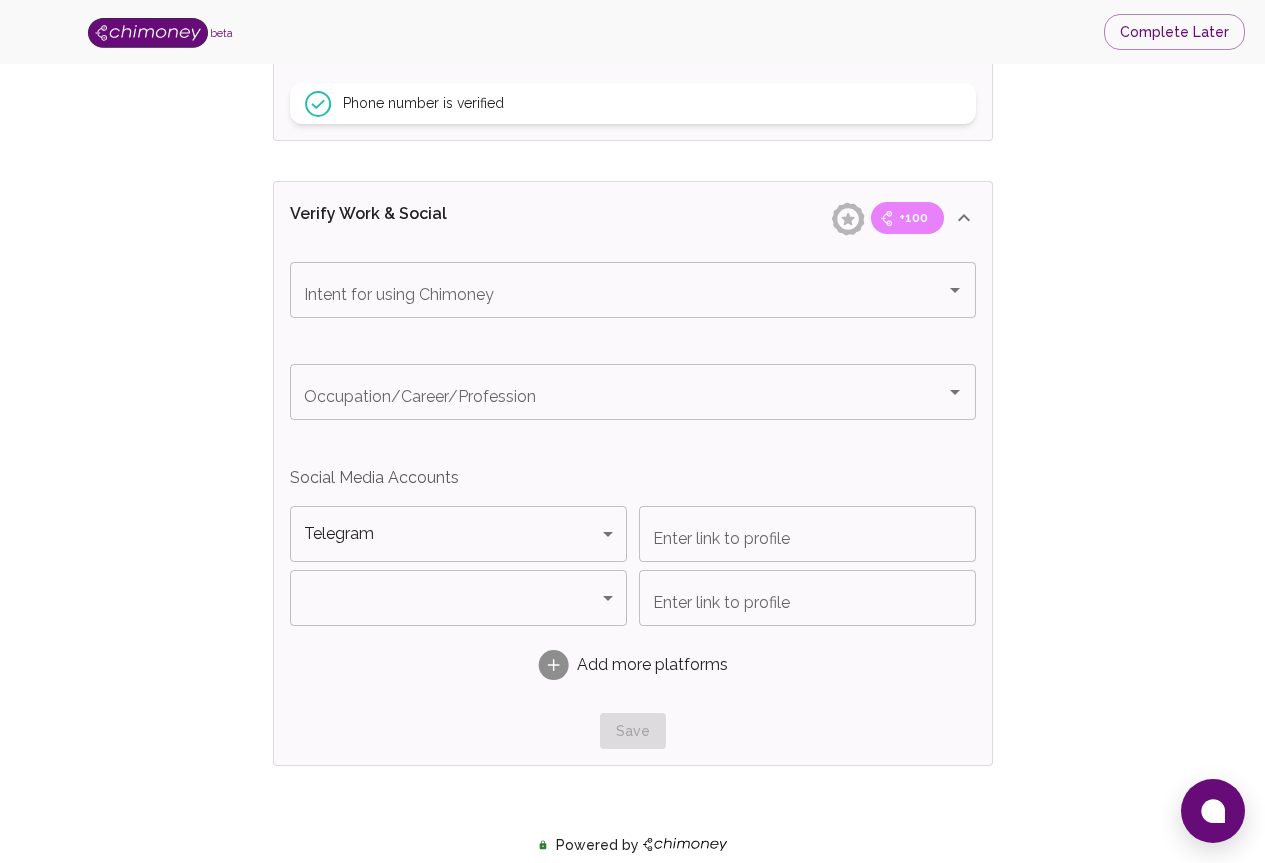 click on "beta Complete Later Verify ID and Earn Complete verification steps to earn Reward +100 Verify Email +100 Verify Phone +100 Add Socials +100 Get Verified +100 ID Approved Total Earned +200 Name +100 First Name [FIRST] First Name Last Name [LAST] Last Name Verify Email +100 Email is verified Verify Phone +100 Phone number is verified Verify Work & Social +100 Intent for using Chimoney Intent for using Chimoney Occupation/Career/Profession Occupation/Career/Profession Social Media Accounts Telegram Telegram Platform Enter link to profile Enter link to profile ​ Platform Enter link to profile Enter link to profile Add more platforms Save Verify ID +100 ID Verification is completed ID Approval +100 ID Verification is pending review Submit KYC Powered by /onboarding/personal-details" at bounding box center [632, 206] 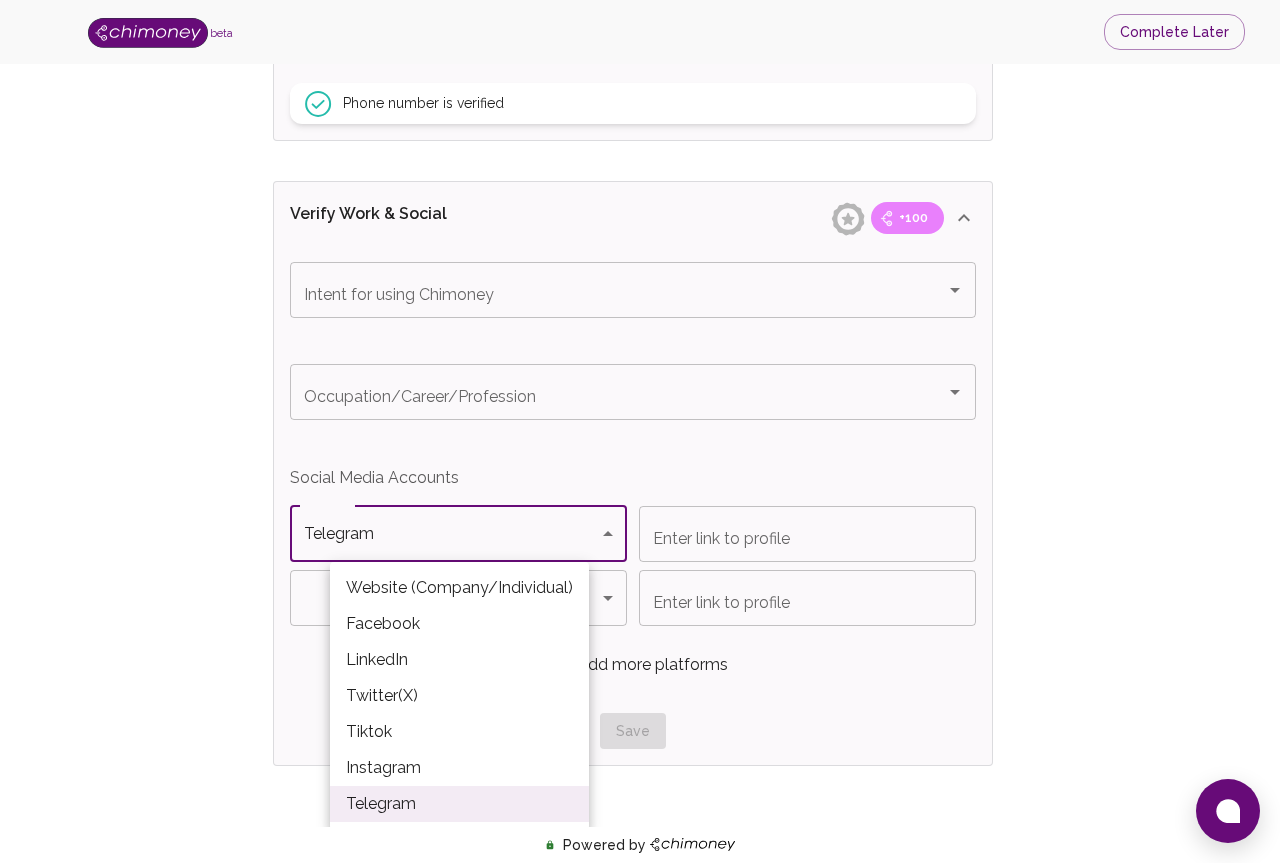 click on "LinkedIn" at bounding box center (459, 660) 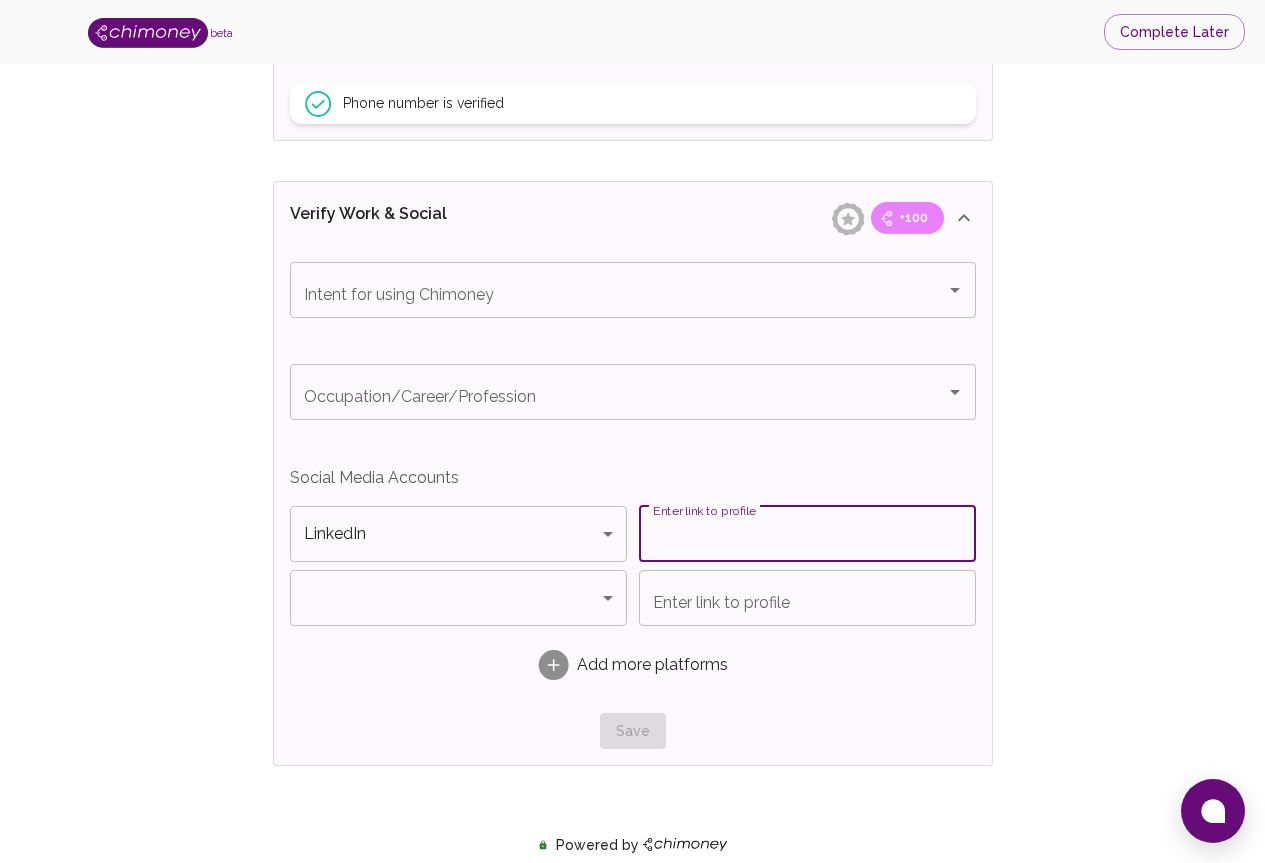 click on "Enter link to profile" at bounding box center [807, 534] 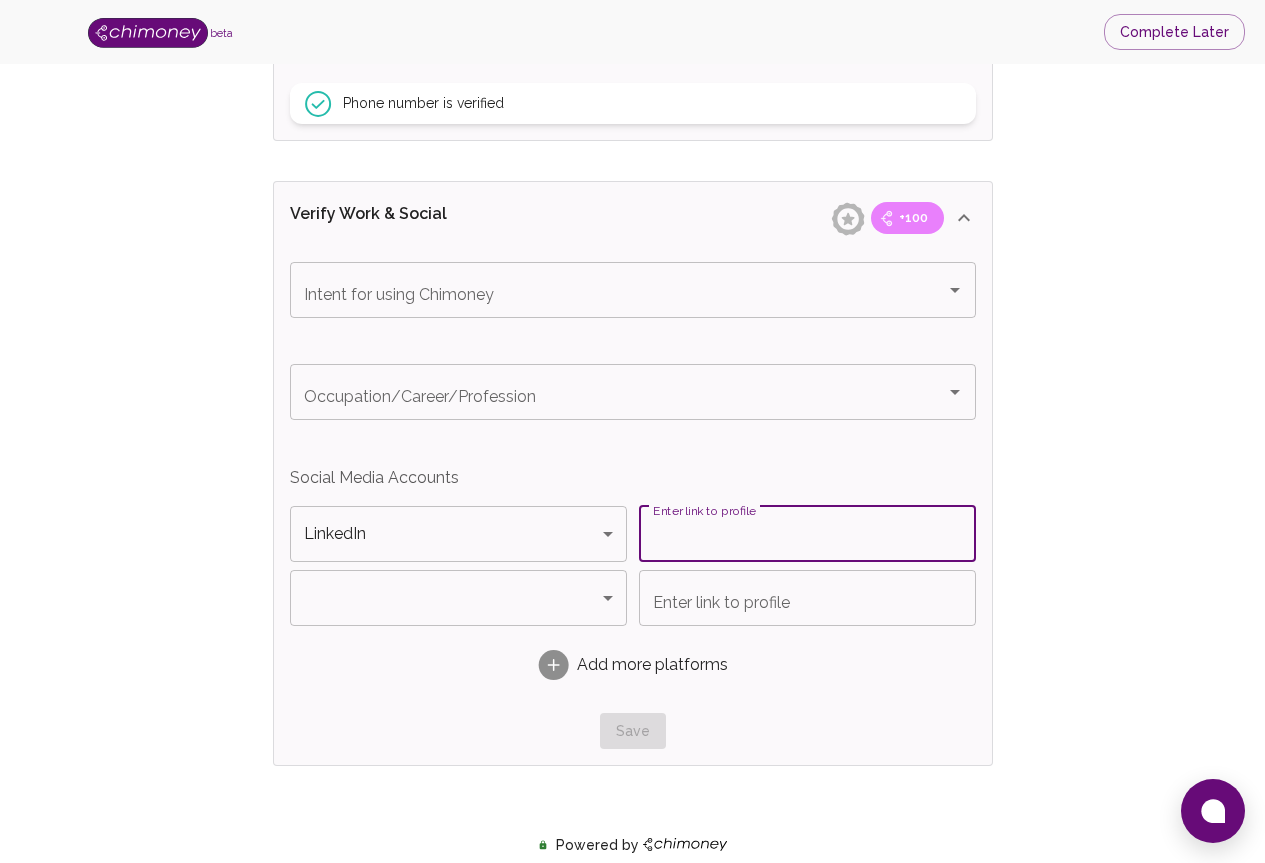 paste on "nkedin.com/in/[FIRST] [LAST]/" 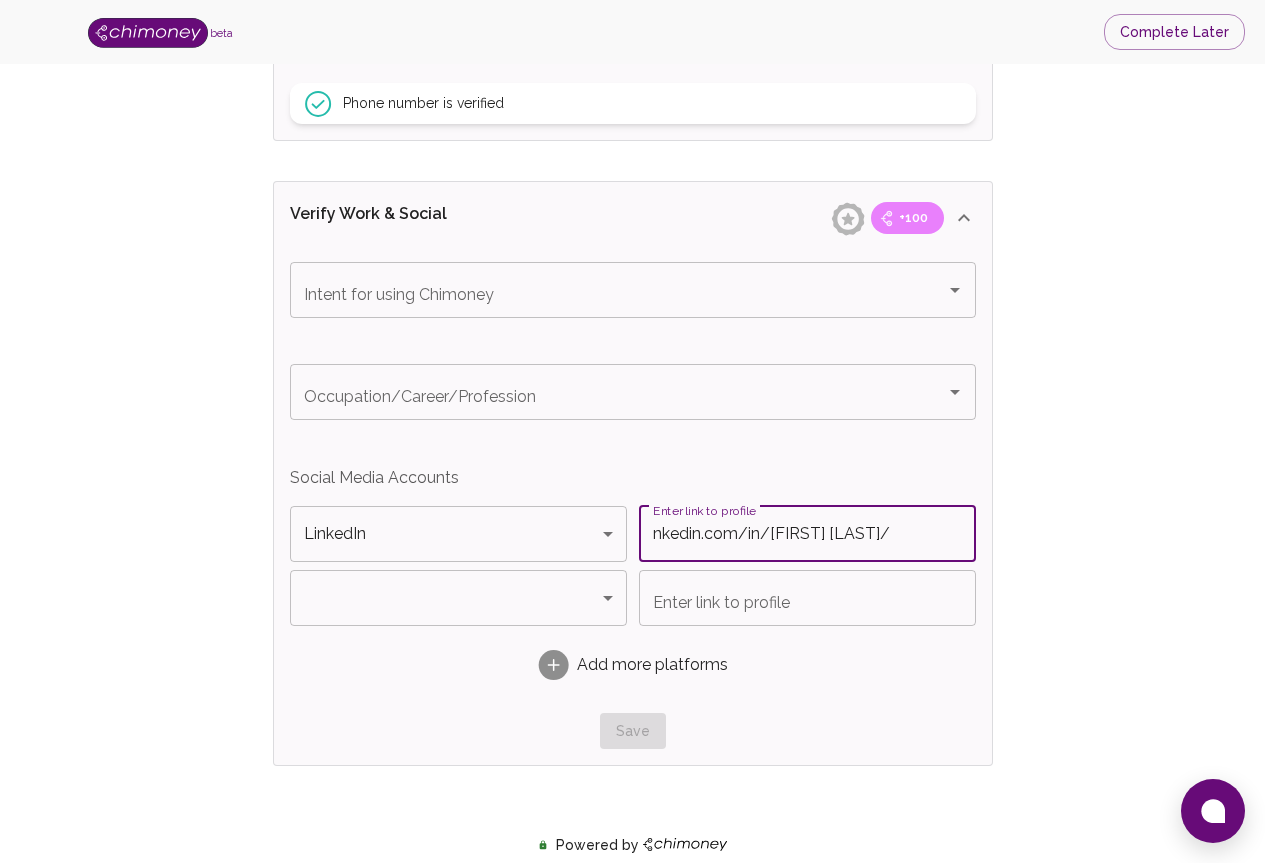 click on "nkedin.com/in/[FIRST] [LAST]/" at bounding box center [807, 534] 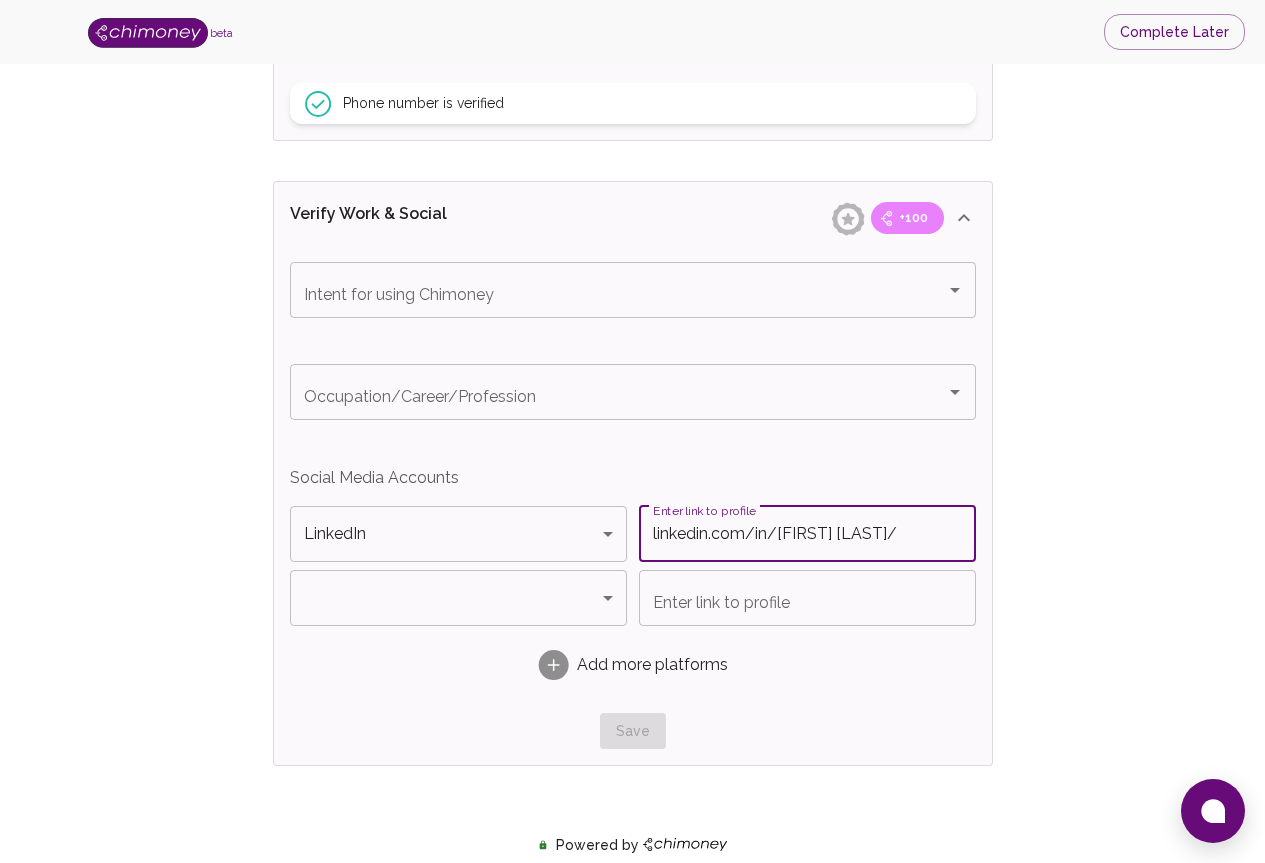 type on "linkedin.com/in/[FIRST] [LAST]/" 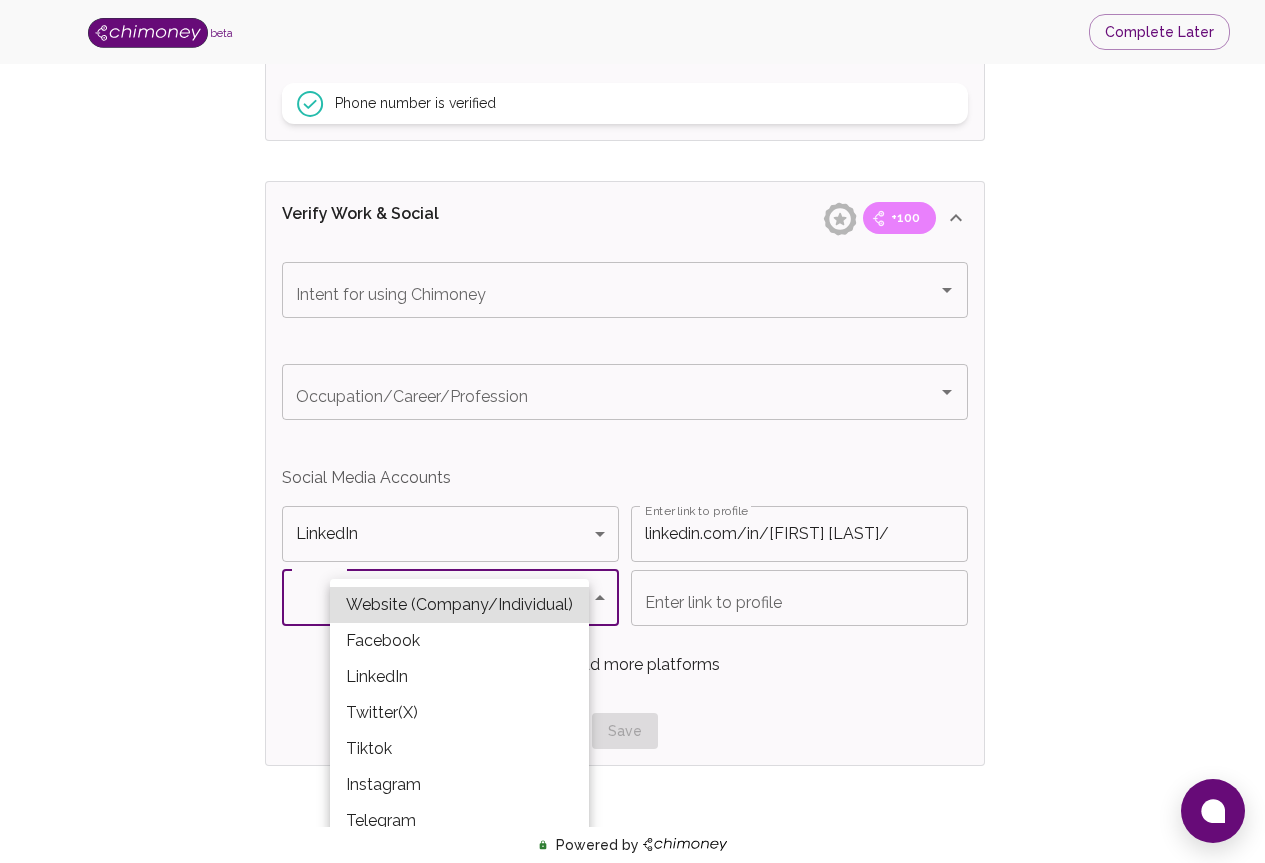 click on "beta Complete Later Verify ID and Earn Complete verification steps to earn Reward +100 Verify Email +100 Verify Phone +100 Add Socials +100 Get Verified +100 ID Approved Total Earned +200 Name +100 First Name [FIRST] First Name Last Name [LAST] Last Name Verify Email +100 Email is verified Verify Phone +100 Phone number is verified Verify Work & Social +100 Intent for using Chimoney Intent for using Chimoney Occupation/Career/Profession Occupation/Career/Profession Social Media Accounts LinkedIn LinkedIn Platform Enter link to profile linkedin.com/in/[FIRST] [LAST]/ Enter link to profile ​ Platform Enter link to profile Enter link to profile Add more platforms Save Verify ID +100 ID Verification is completed ID Approval +100 ID Verification is pending review Submit KYC Powered by /onboarding/personal-details Website (Company/Individual) Facebook LinkedIn Twitter(X) Tiktok Instagram Telegram" at bounding box center (632, 206) 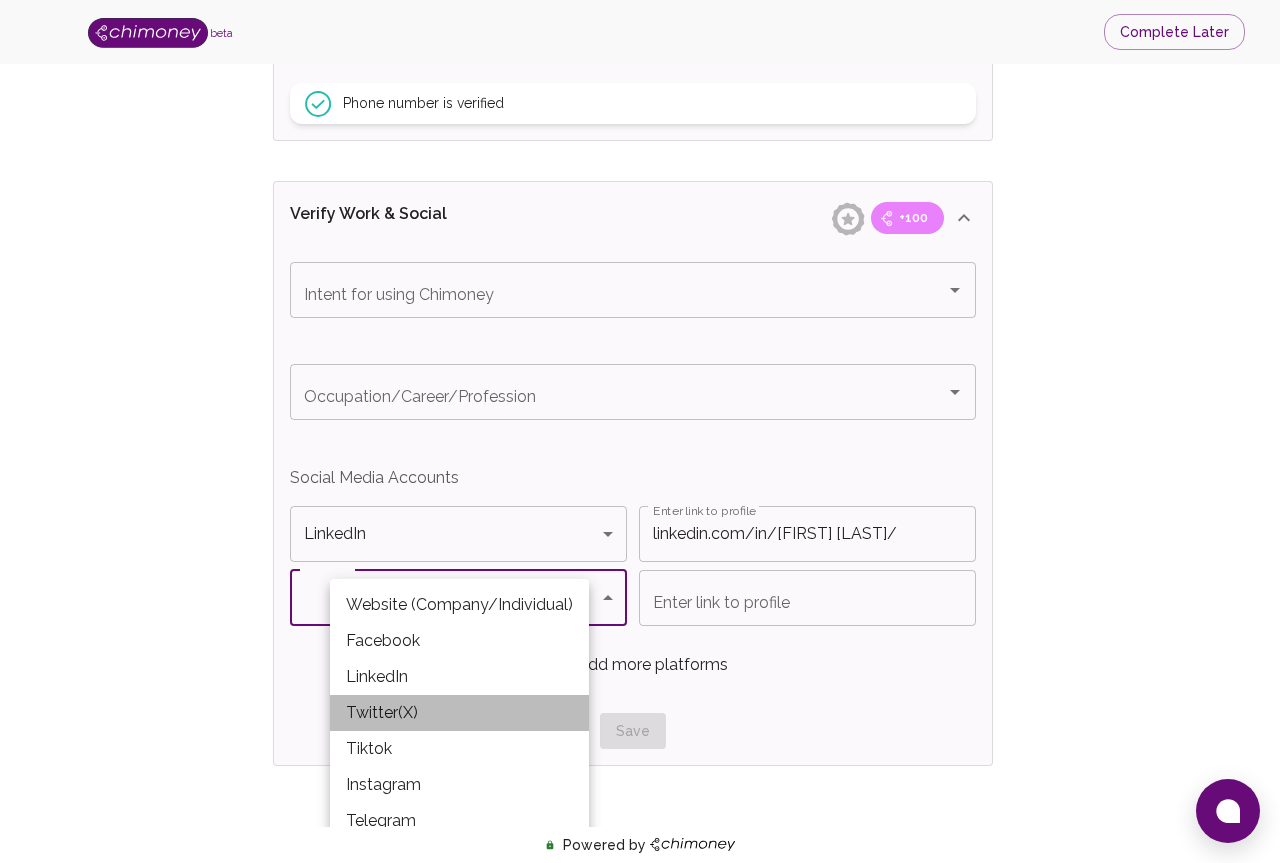 click on "Twitter(X)" at bounding box center (459, 713) 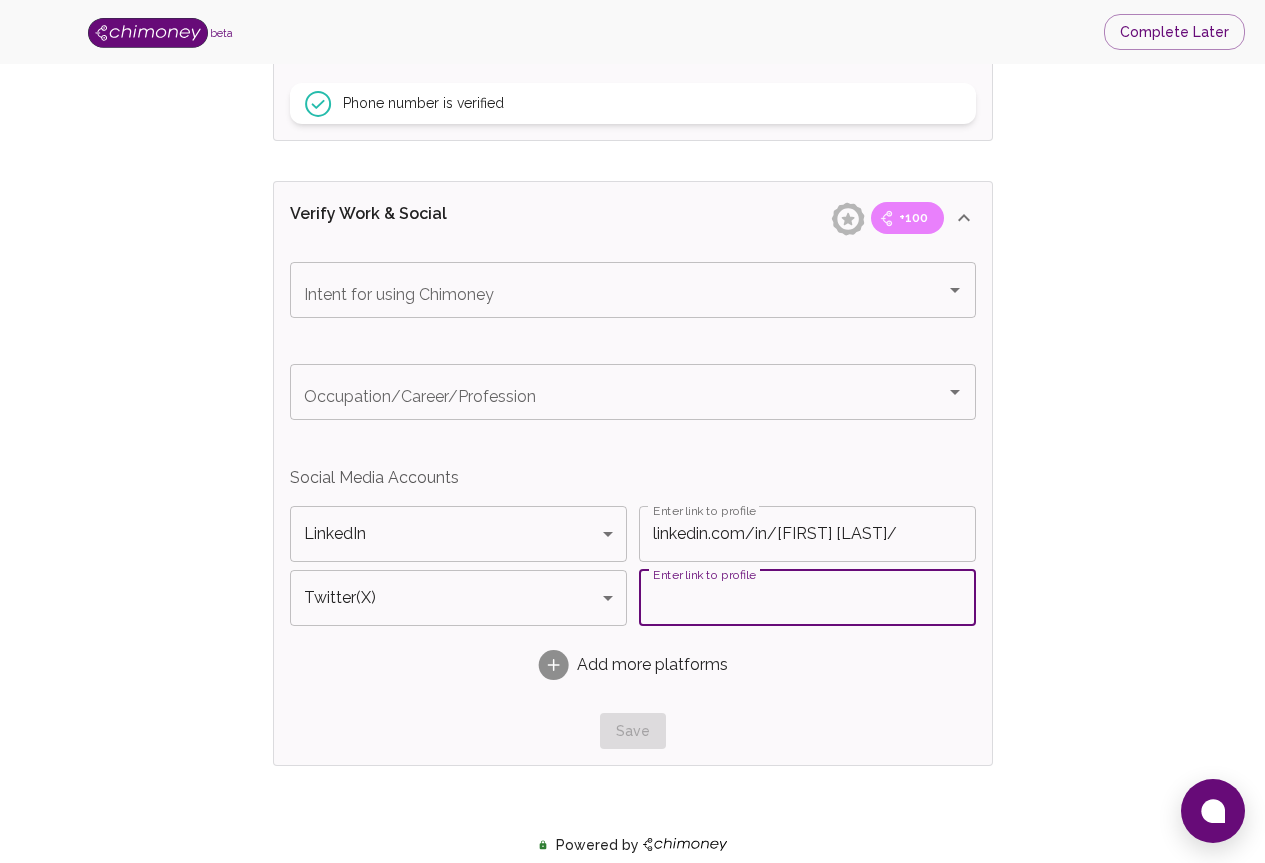 click on "Enter link to profile" at bounding box center (807, 598) 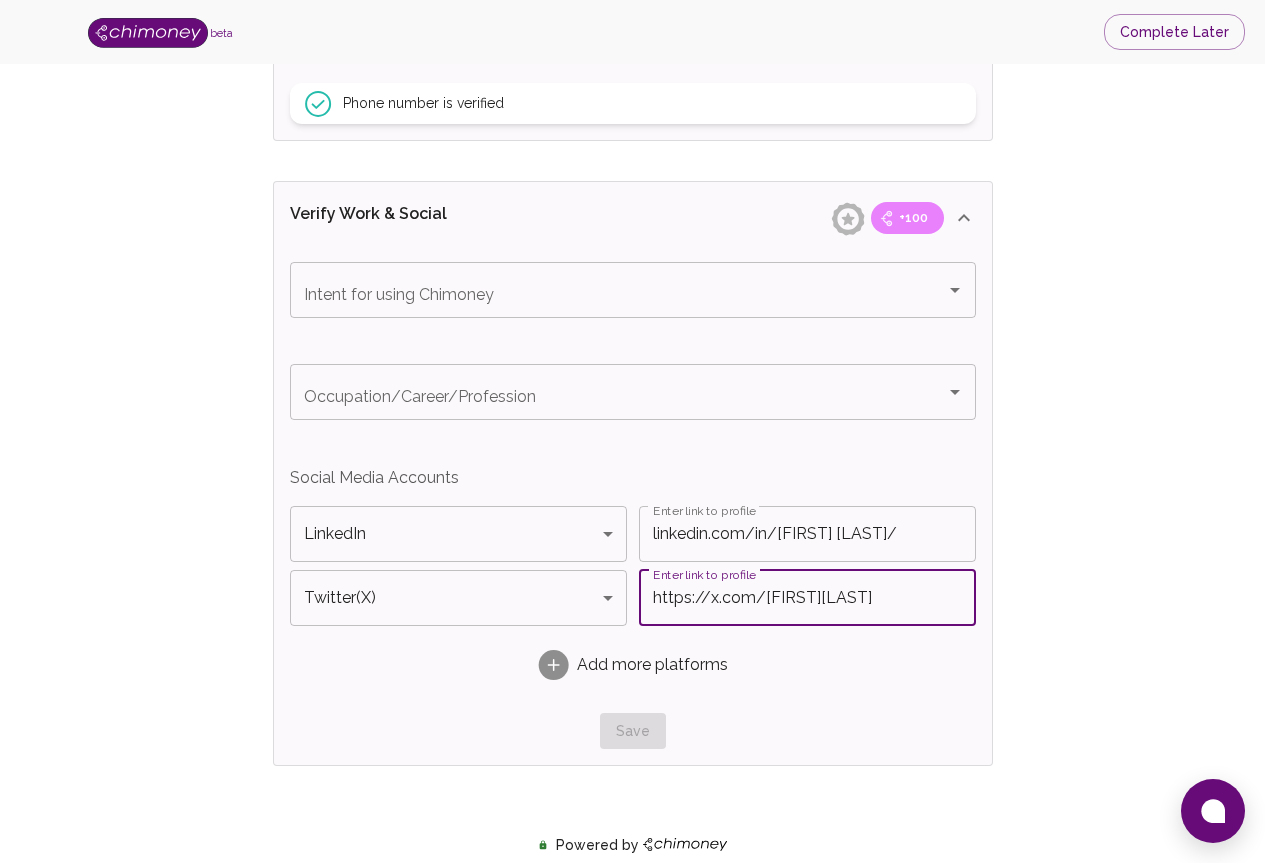 type on "https://x.com/[FIRST][LAST]" 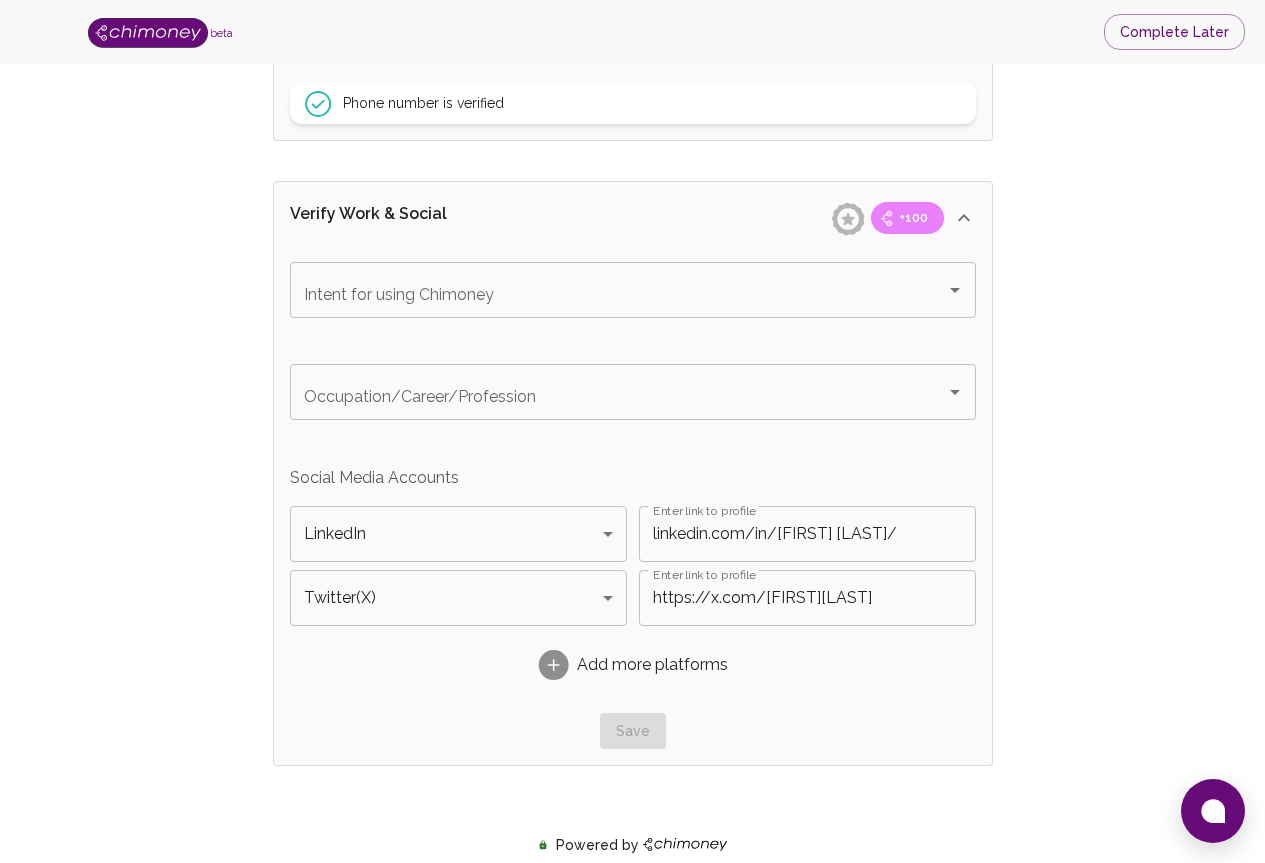 click on "Save" at bounding box center [633, 731] 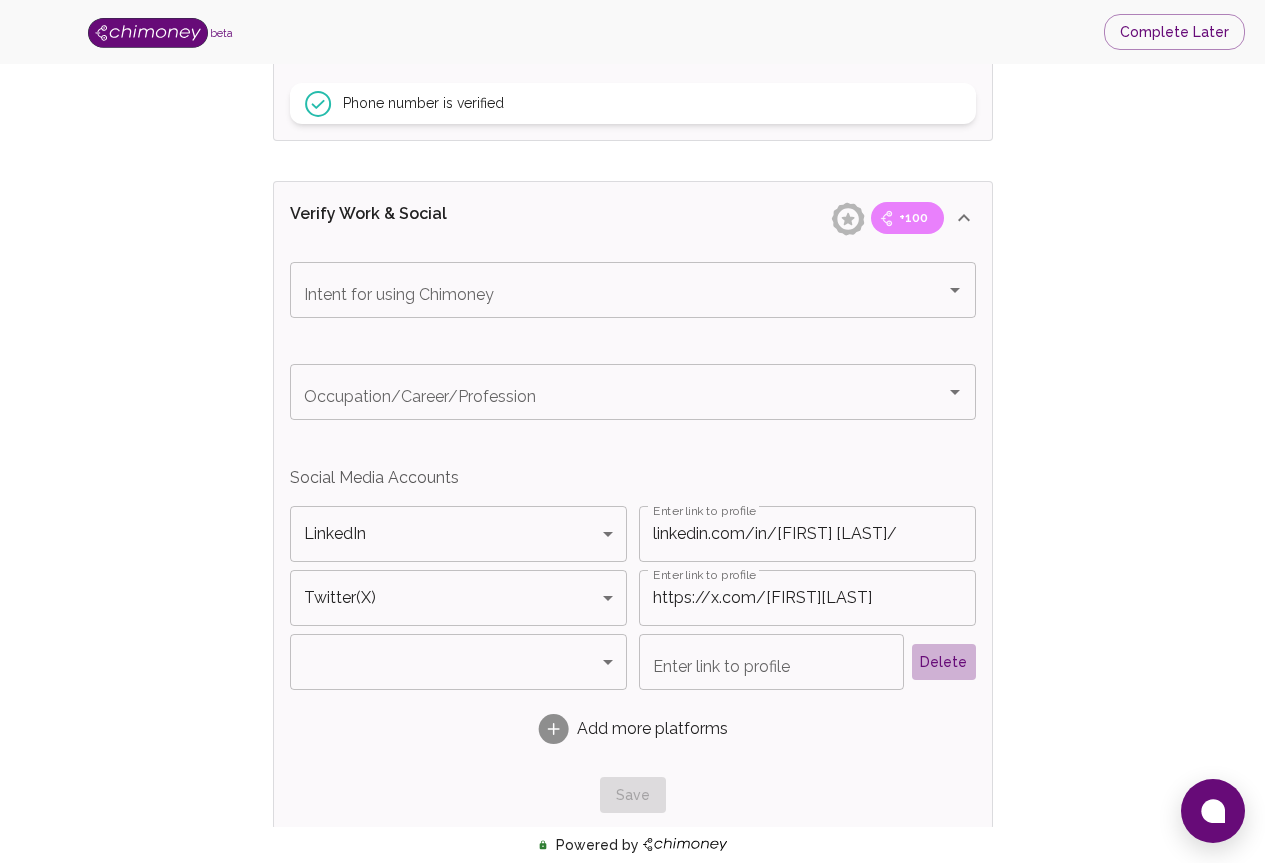 click on "Delete" at bounding box center (944, 662) 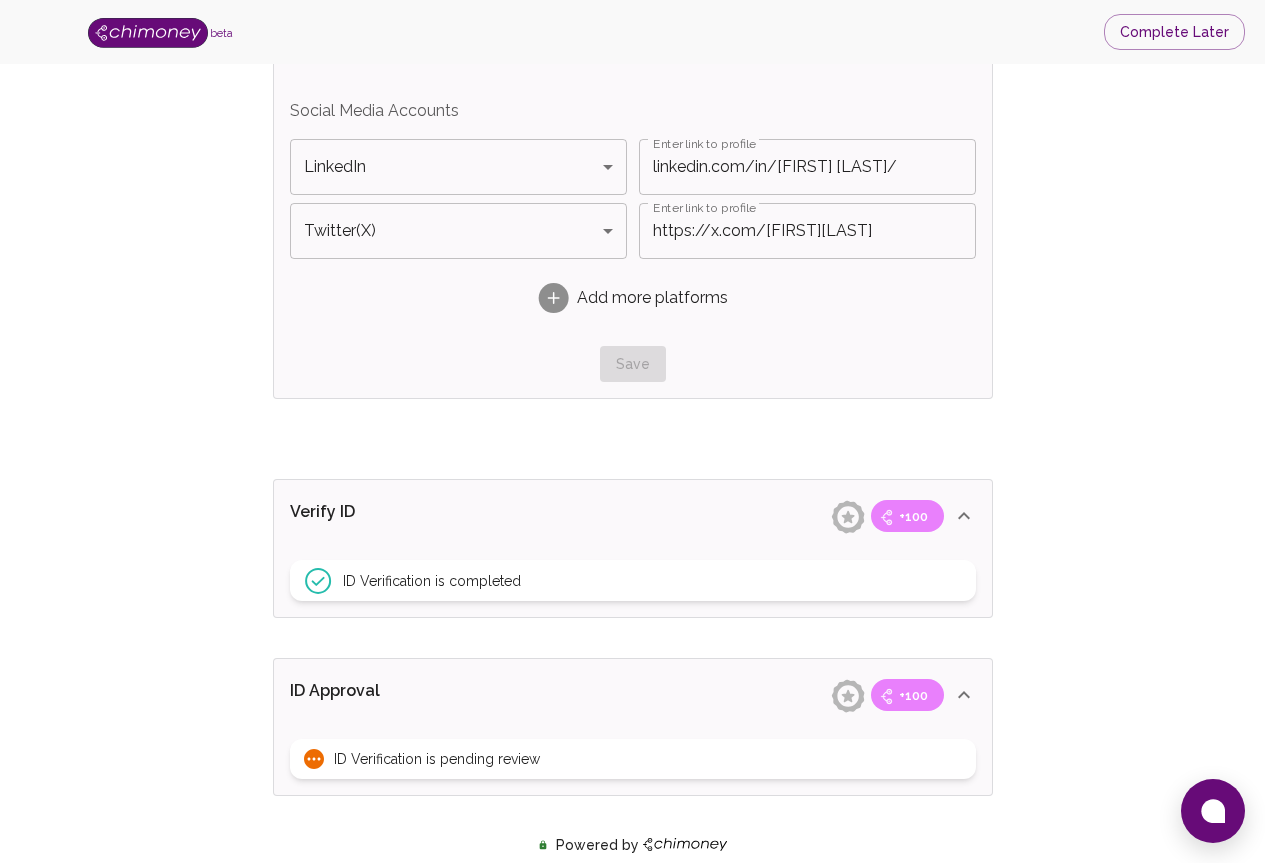 scroll, scrollTop: 1549, scrollLeft: 0, axis: vertical 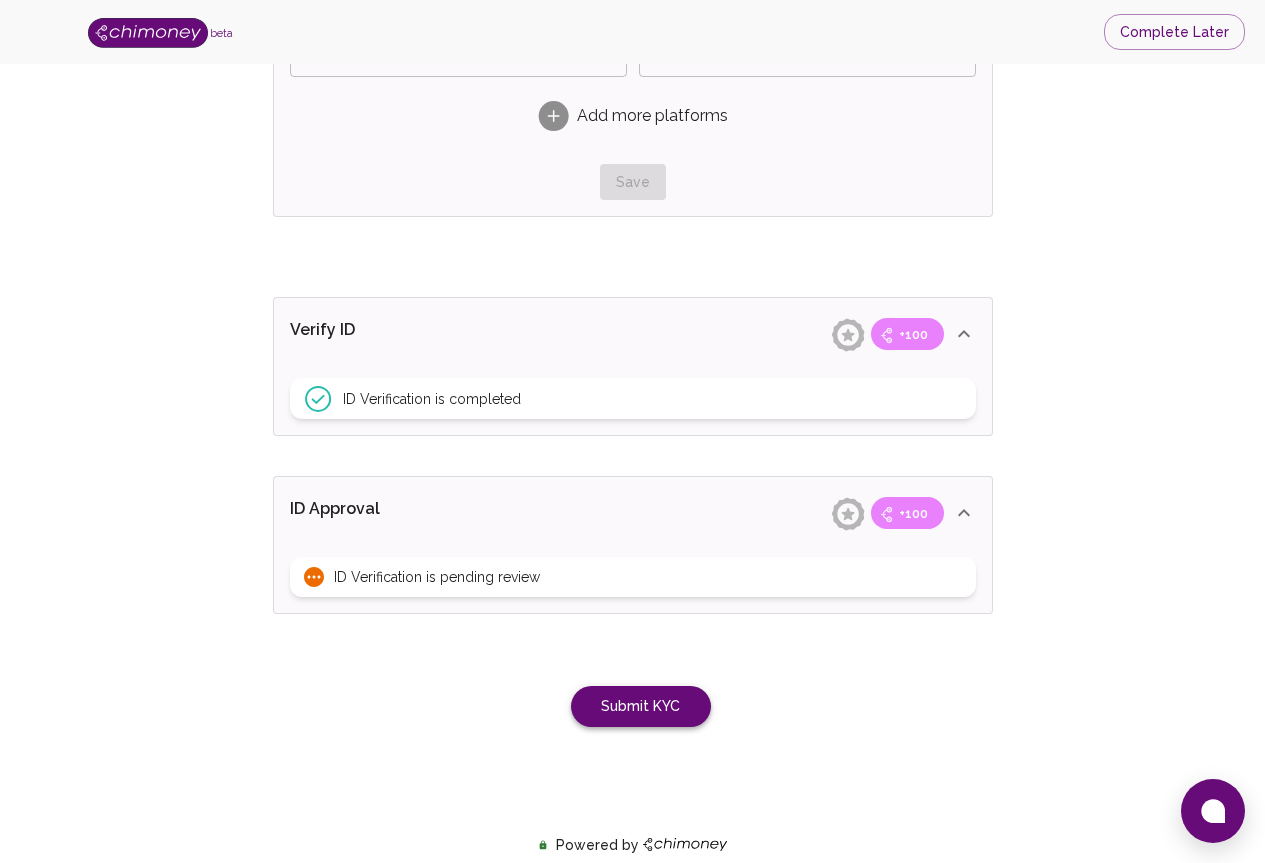 click on "Submit KYC" at bounding box center (641, 706) 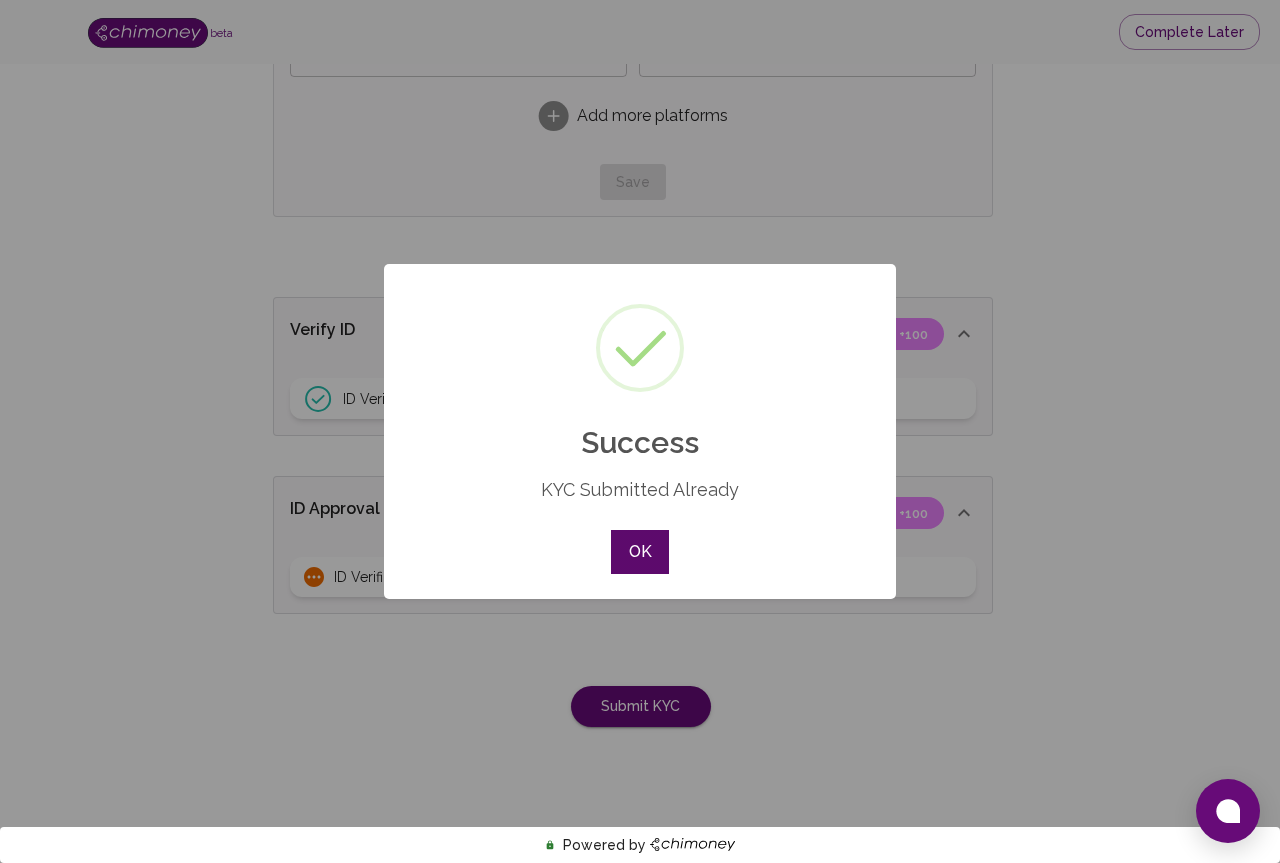 click on "OK" at bounding box center [640, 552] 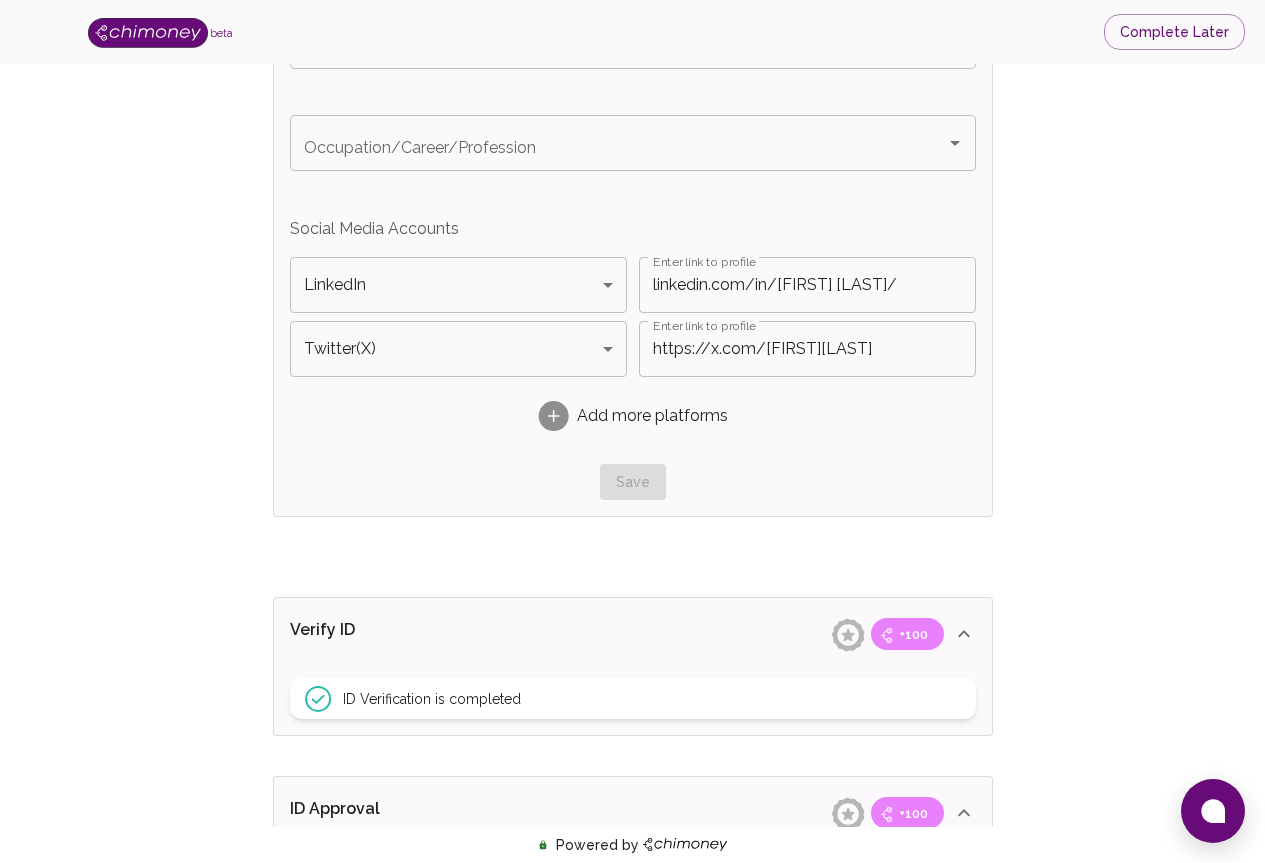 scroll, scrollTop: 1149, scrollLeft: 0, axis: vertical 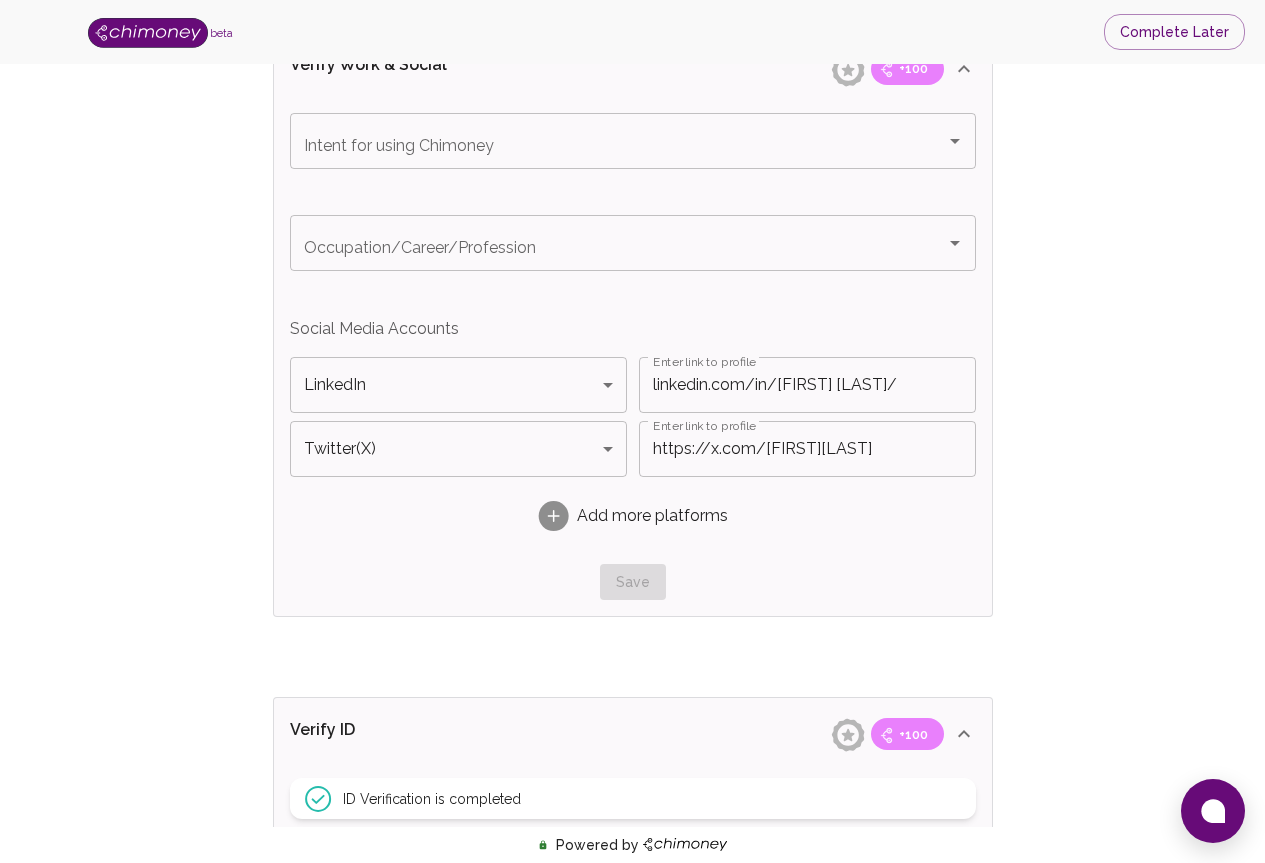 click on "Save" at bounding box center (633, 582) 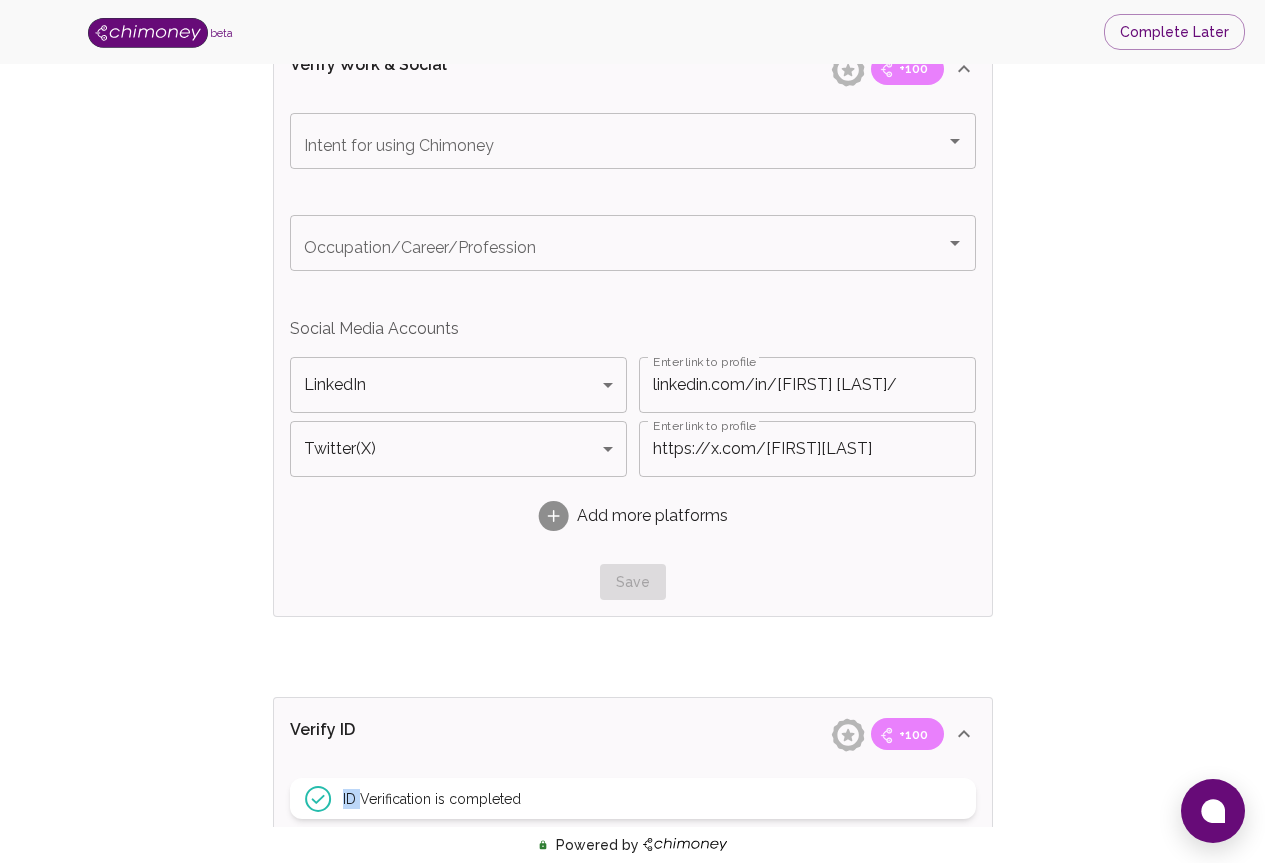 click on "Save" at bounding box center (633, 582) 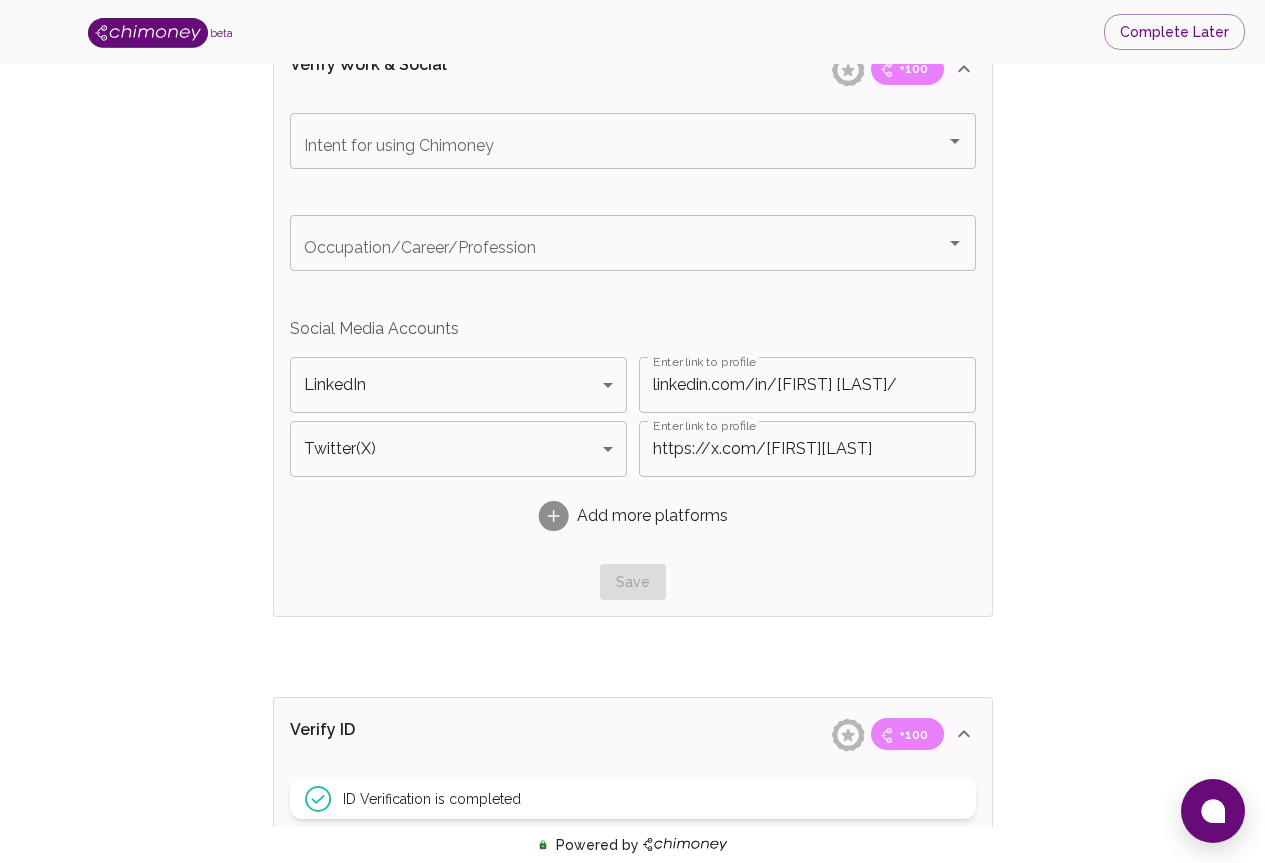 click on "Save" at bounding box center (633, 582) 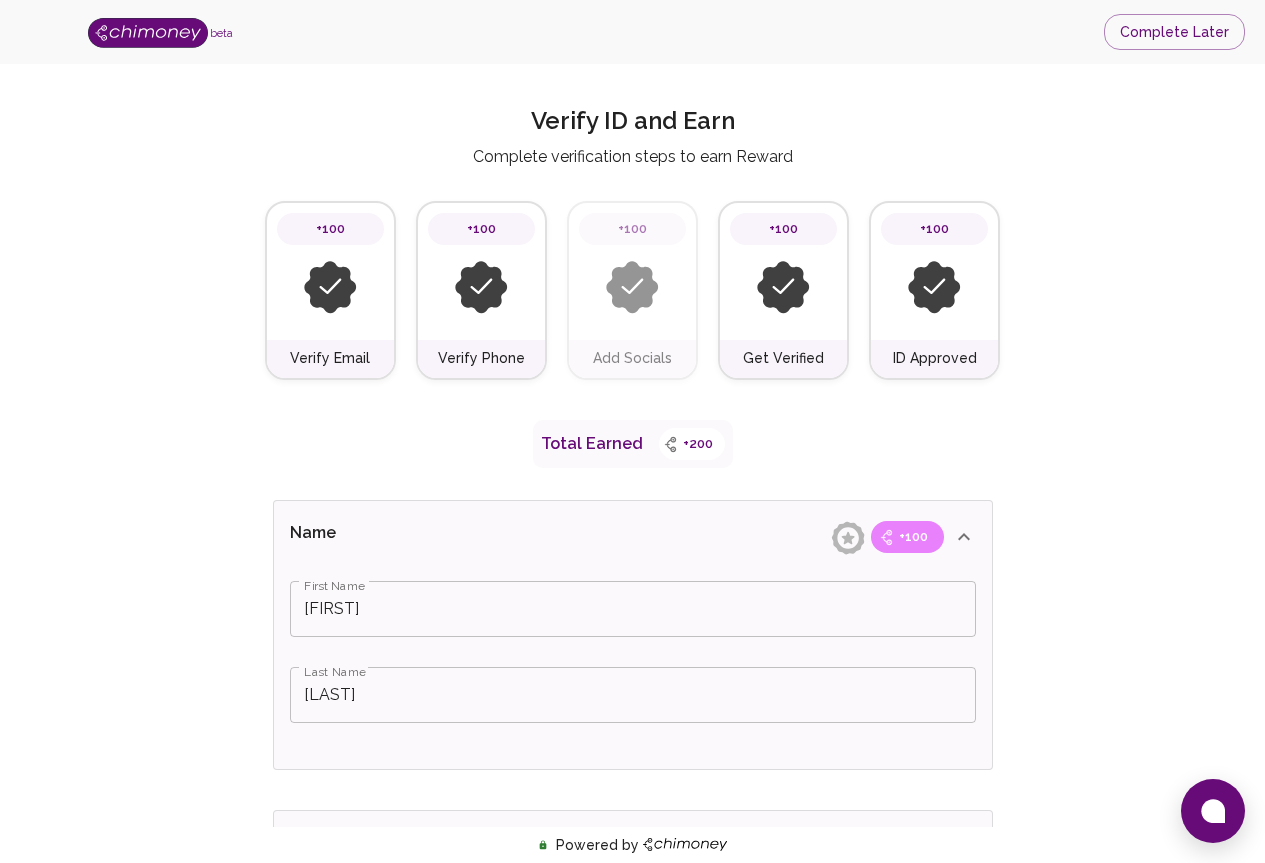 scroll, scrollTop: 0, scrollLeft: 0, axis: both 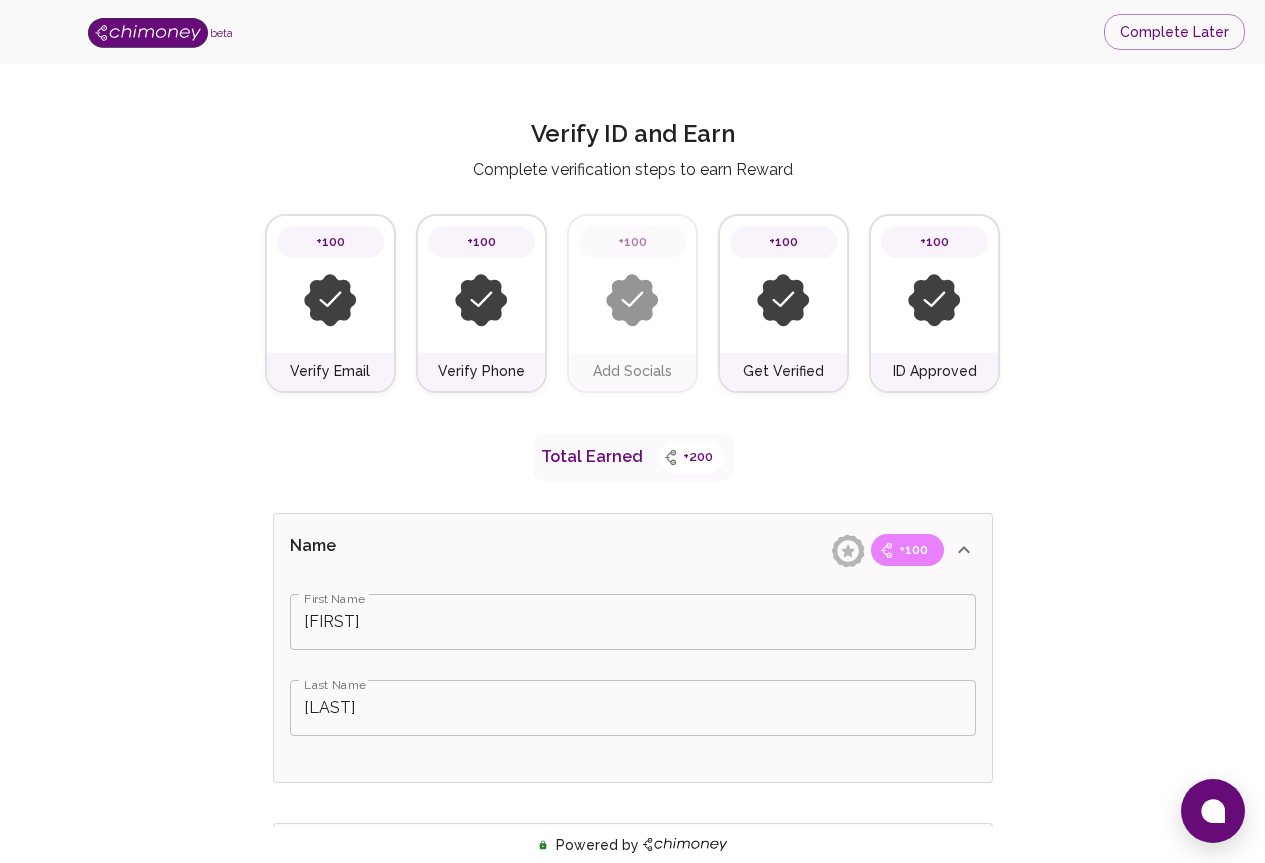 click at bounding box center [632, 300] 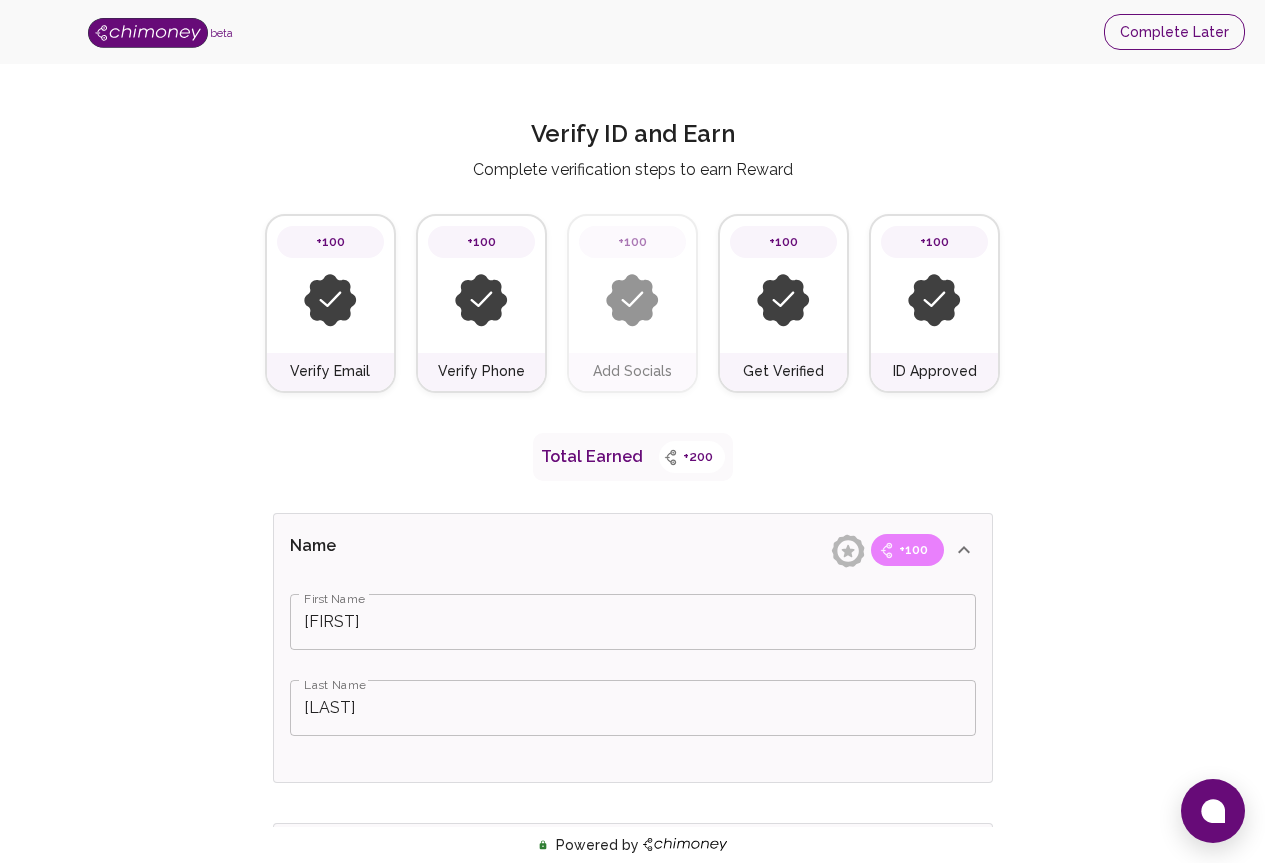 click on "Complete Later" at bounding box center (1174, 32) 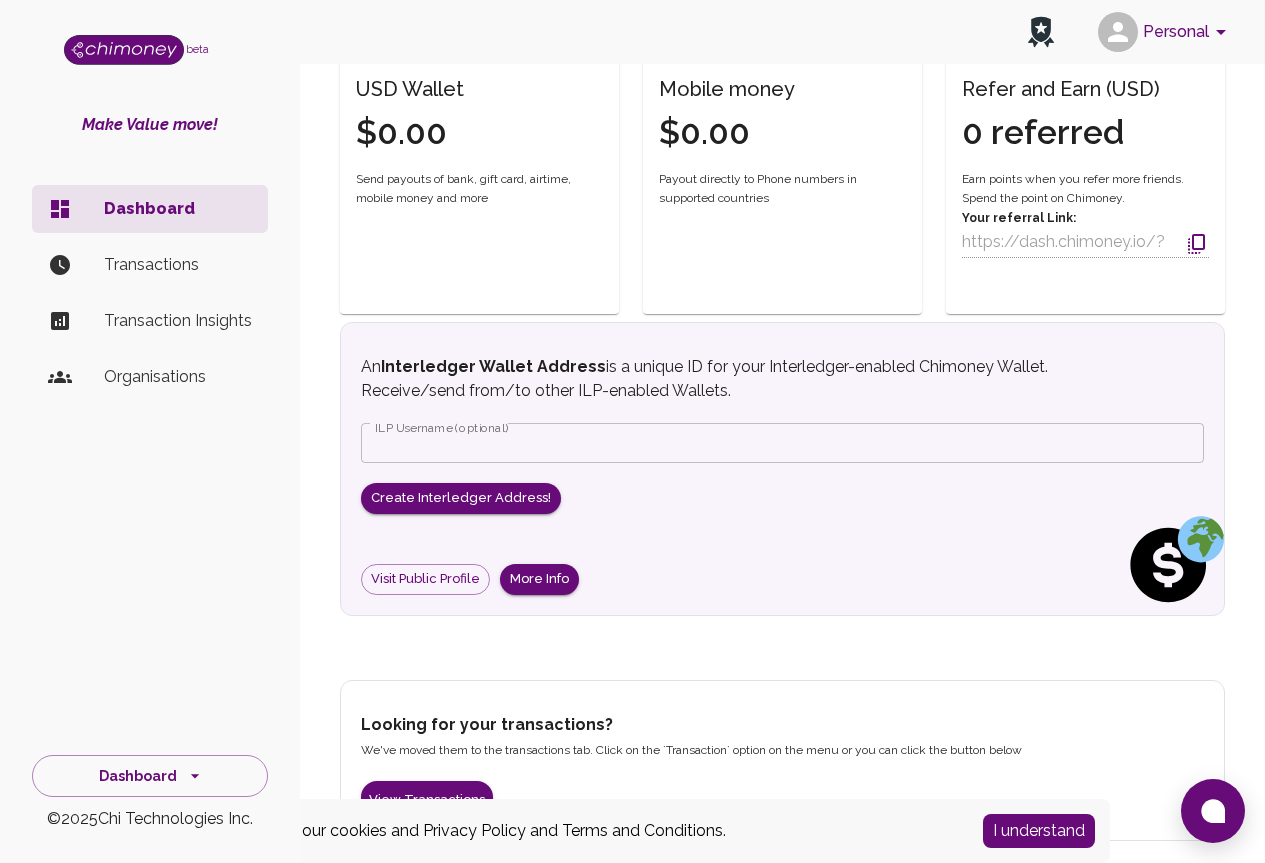 scroll, scrollTop: 610, scrollLeft: 0, axis: vertical 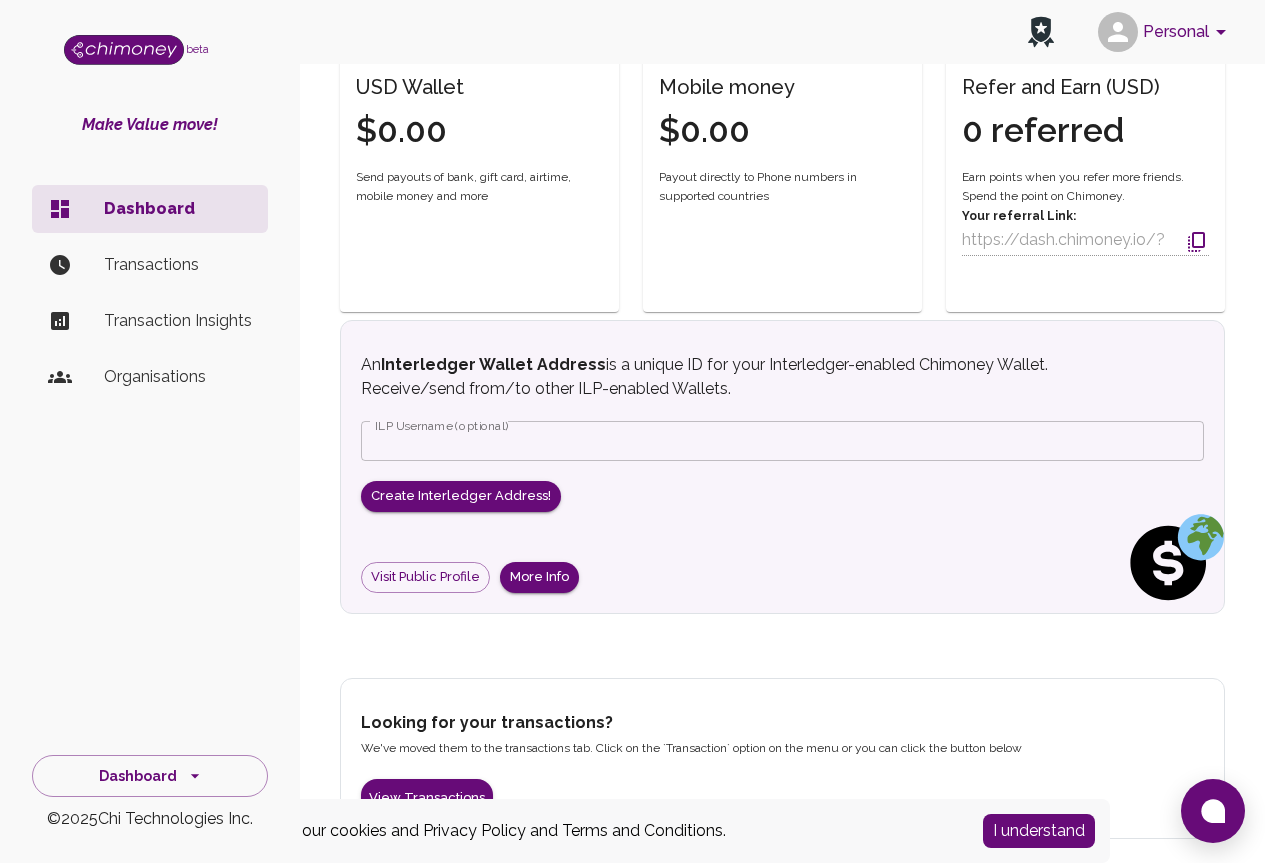 click on "Transactions" at bounding box center [178, 265] 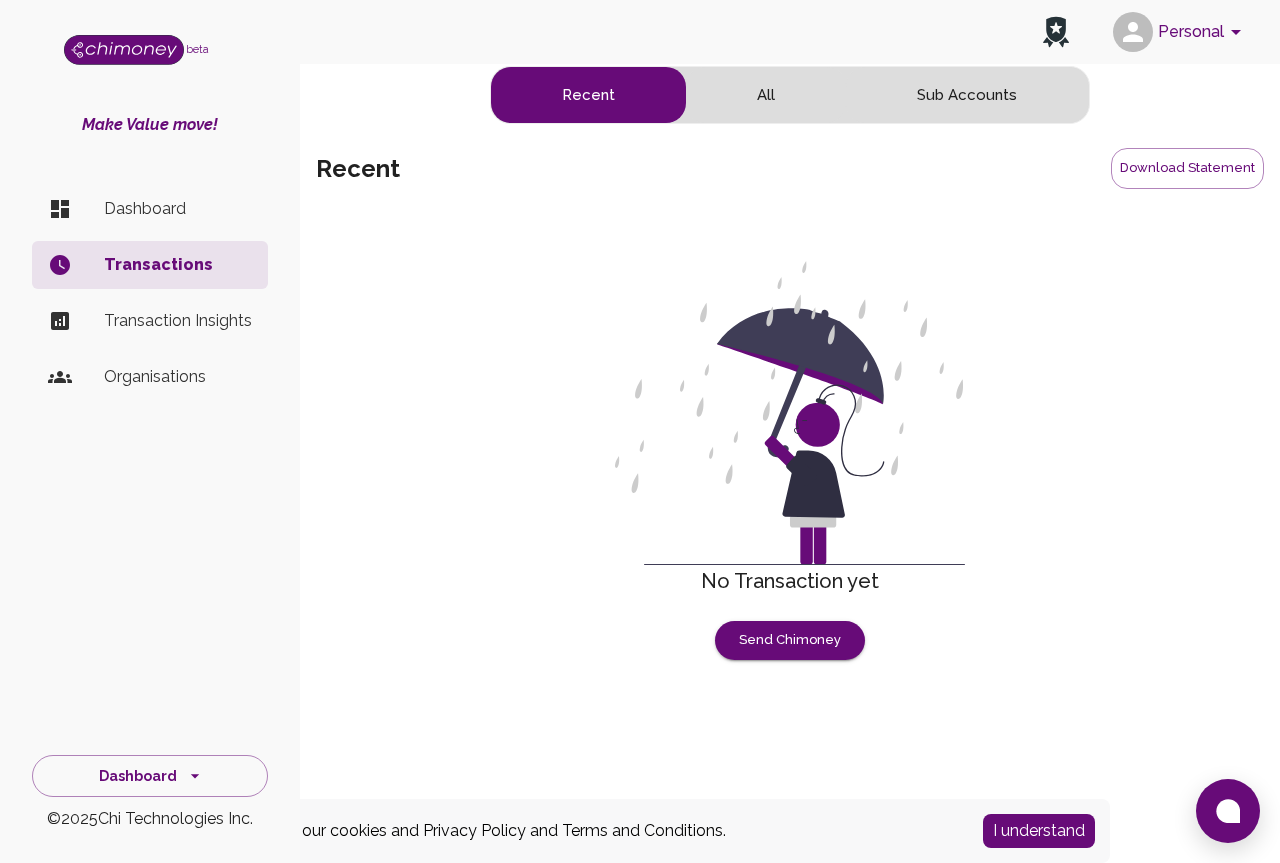 click on "Organisations" at bounding box center (150, 377) 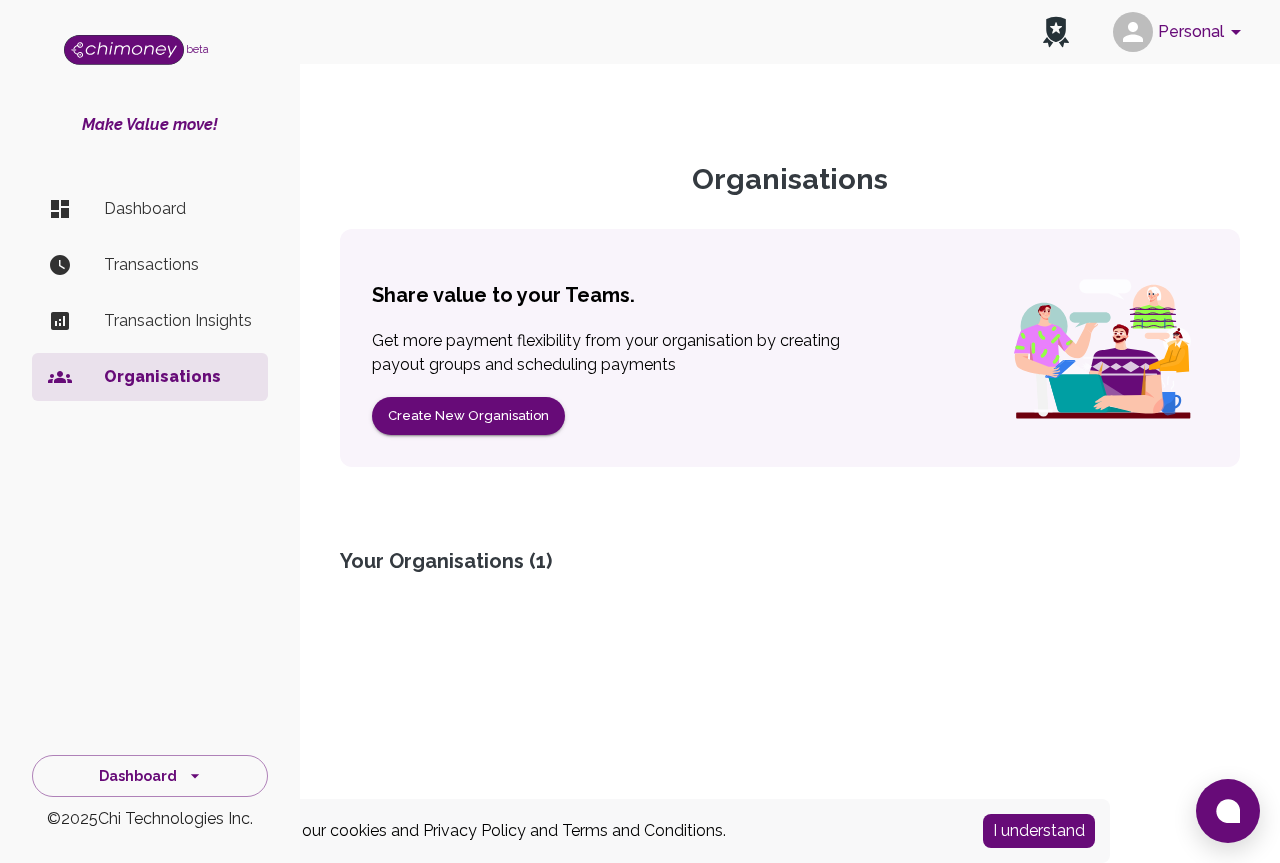 click on "Transaction Insights" at bounding box center [178, 209] 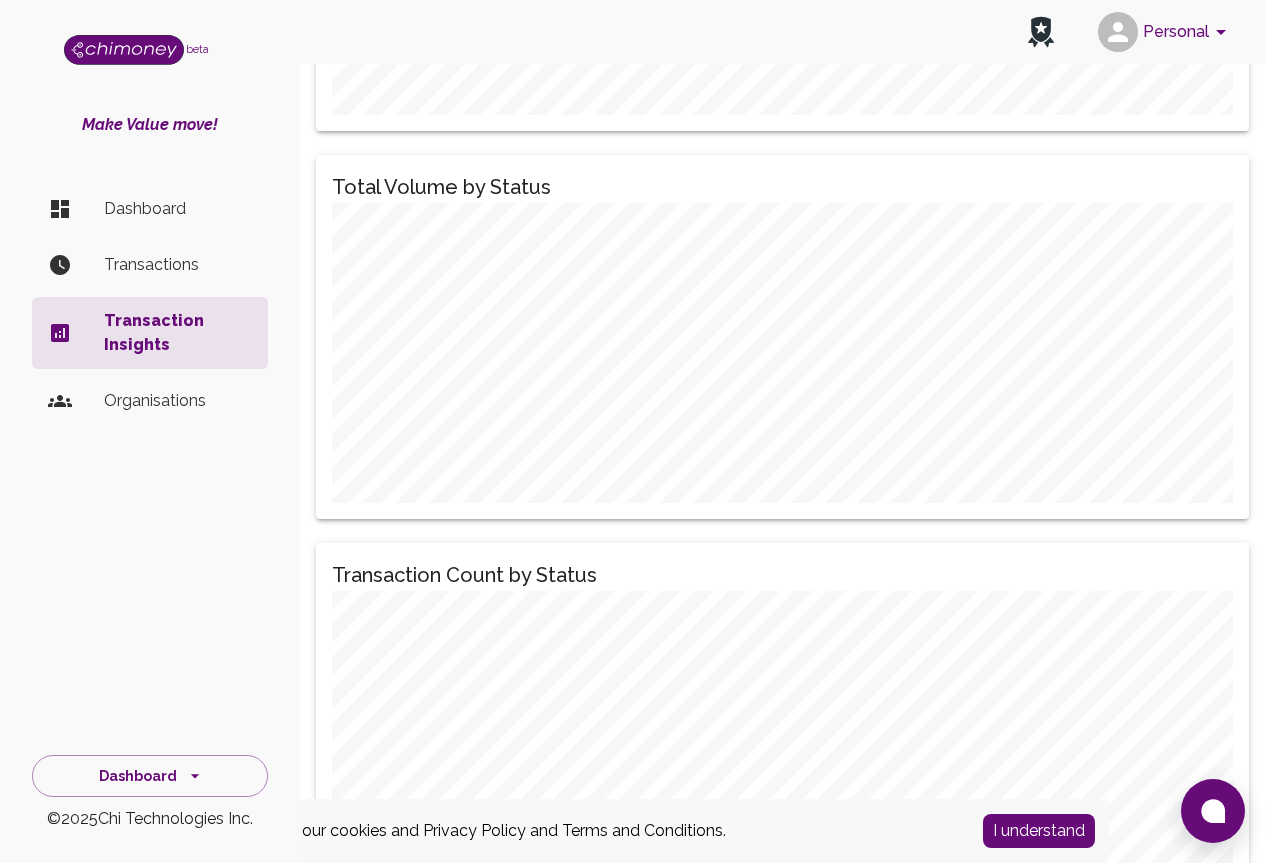 scroll, scrollTop: 2460, scrollLeft: 0, axis: vertical 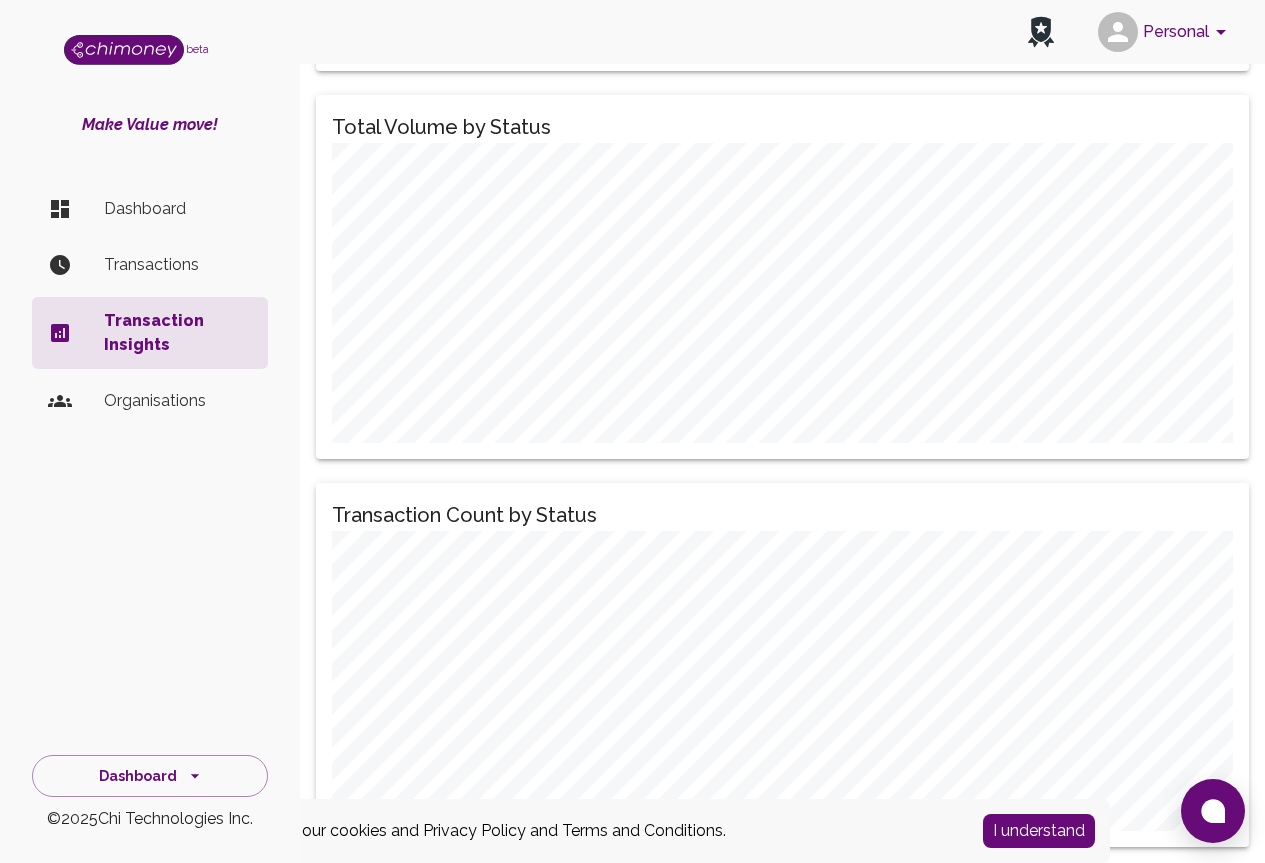 click on "Organisations" at bounding box center [178, 209] 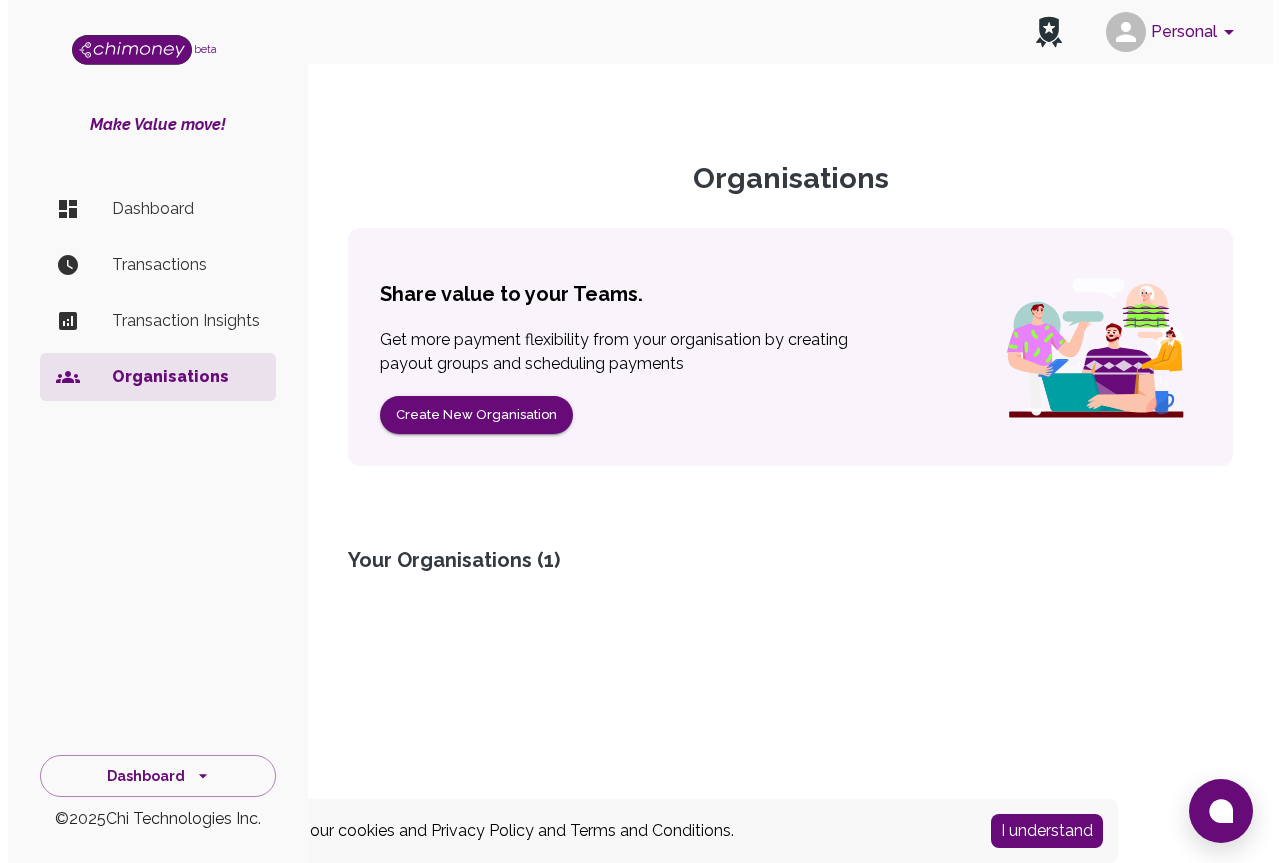 scroll, scrollTop: 0, scrollLeft: 0, axis: both 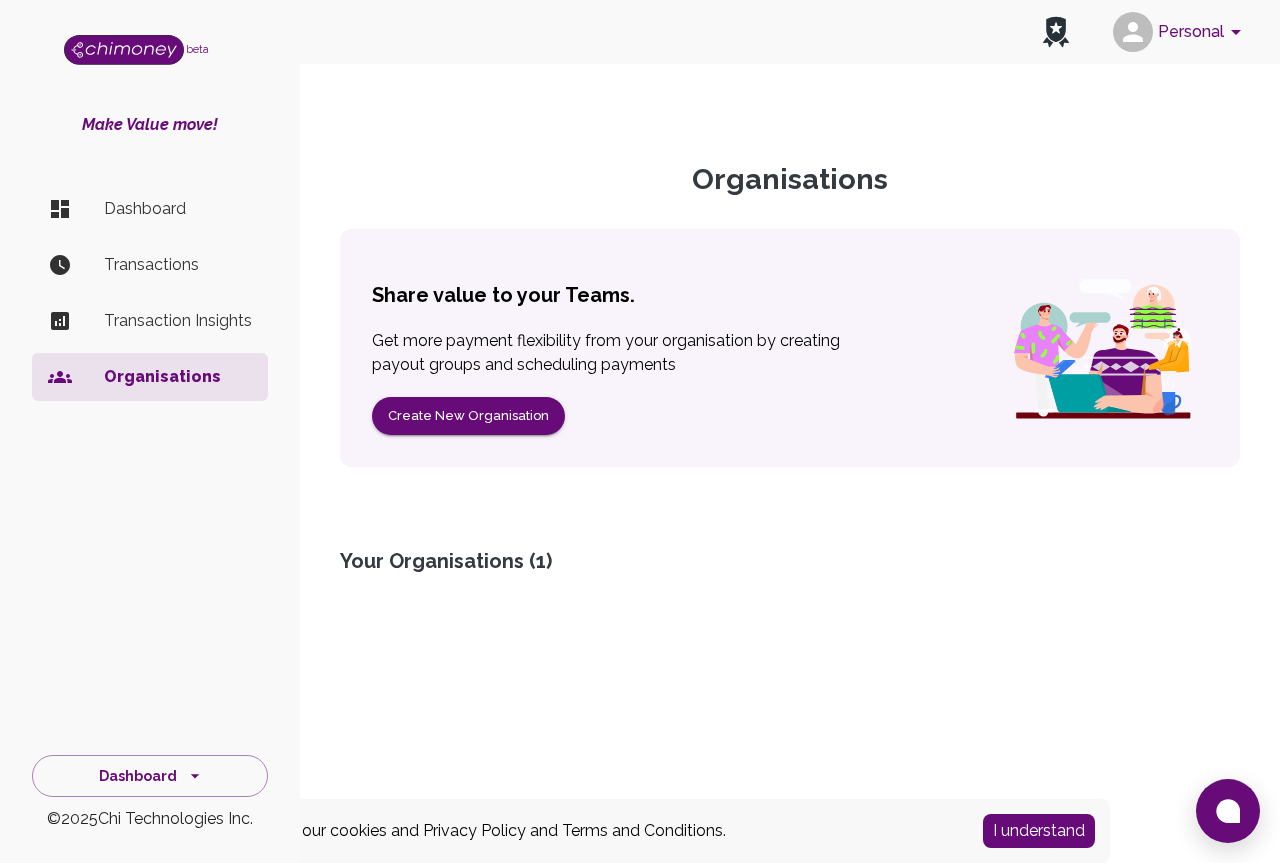 click on "I understand" at bounding box center (1039, 831) 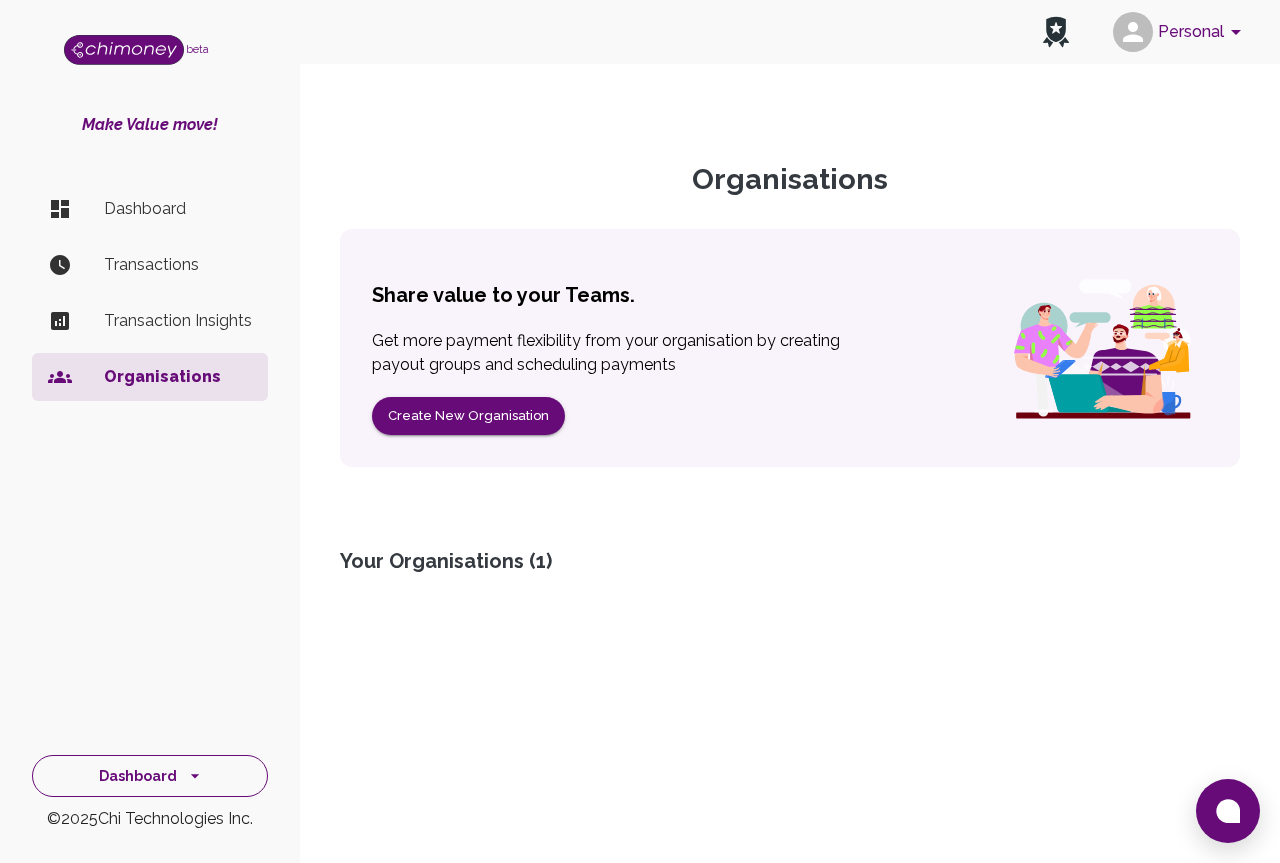 click on "Dashboard" at bounding box center [150, 776] 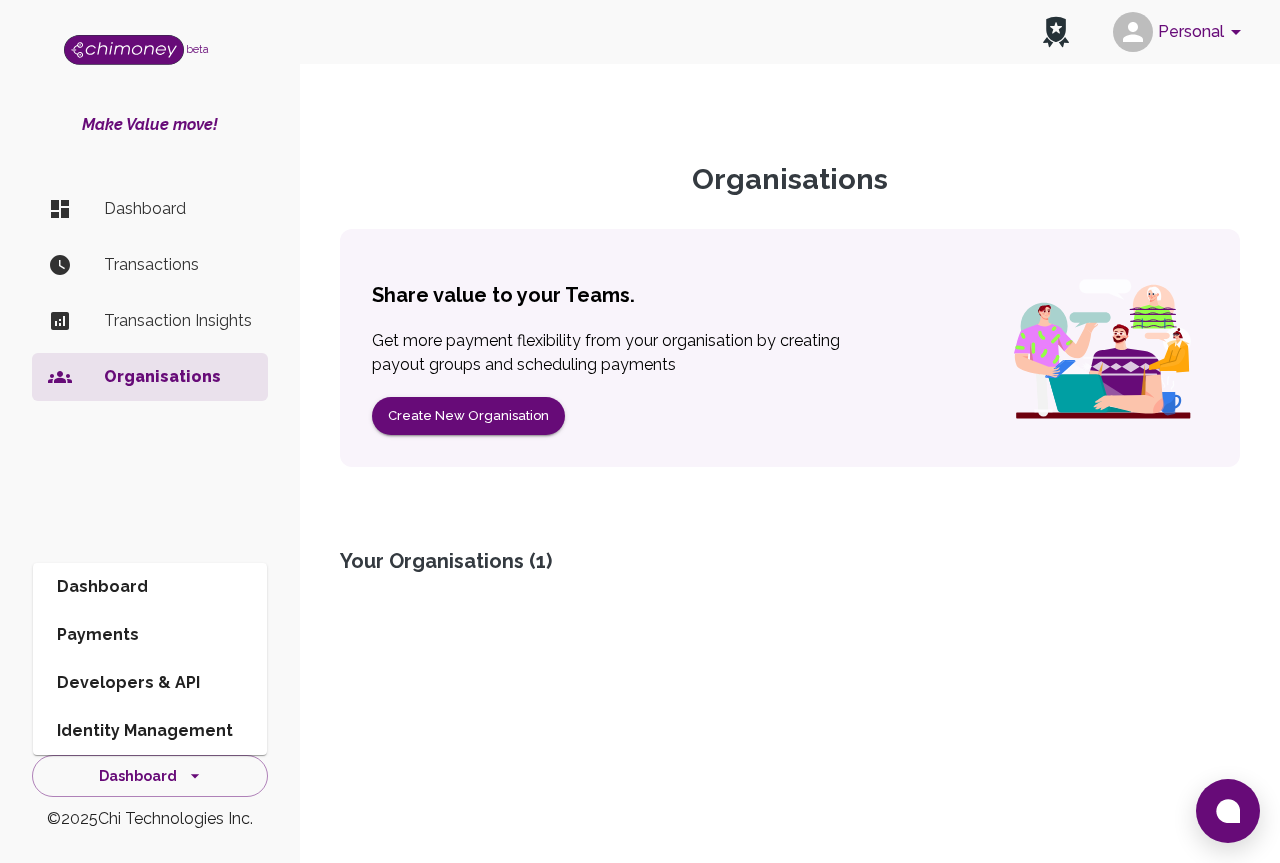 click on "Payments" at bounding box center (150, 635) 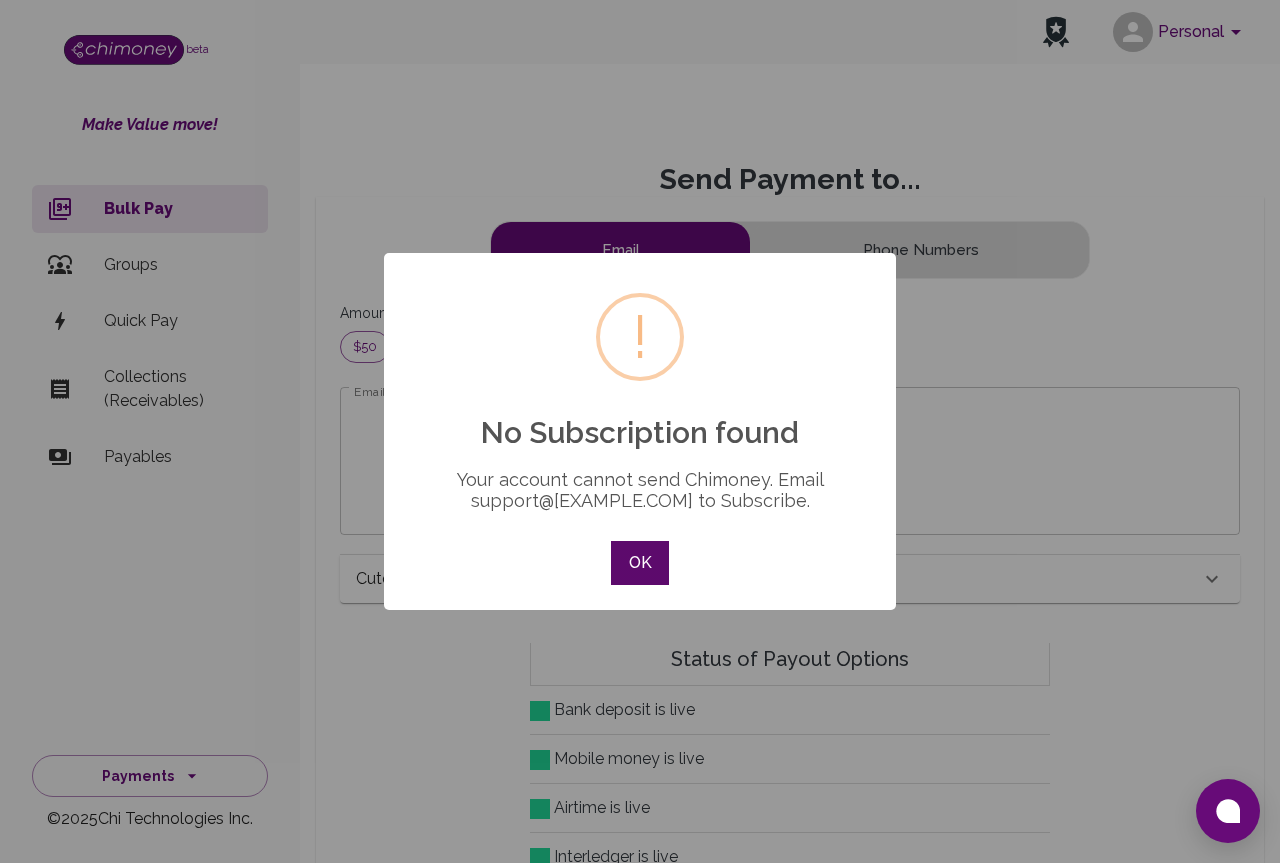scroll, scrollTop: 16, scrollLeft: 16, axis: both 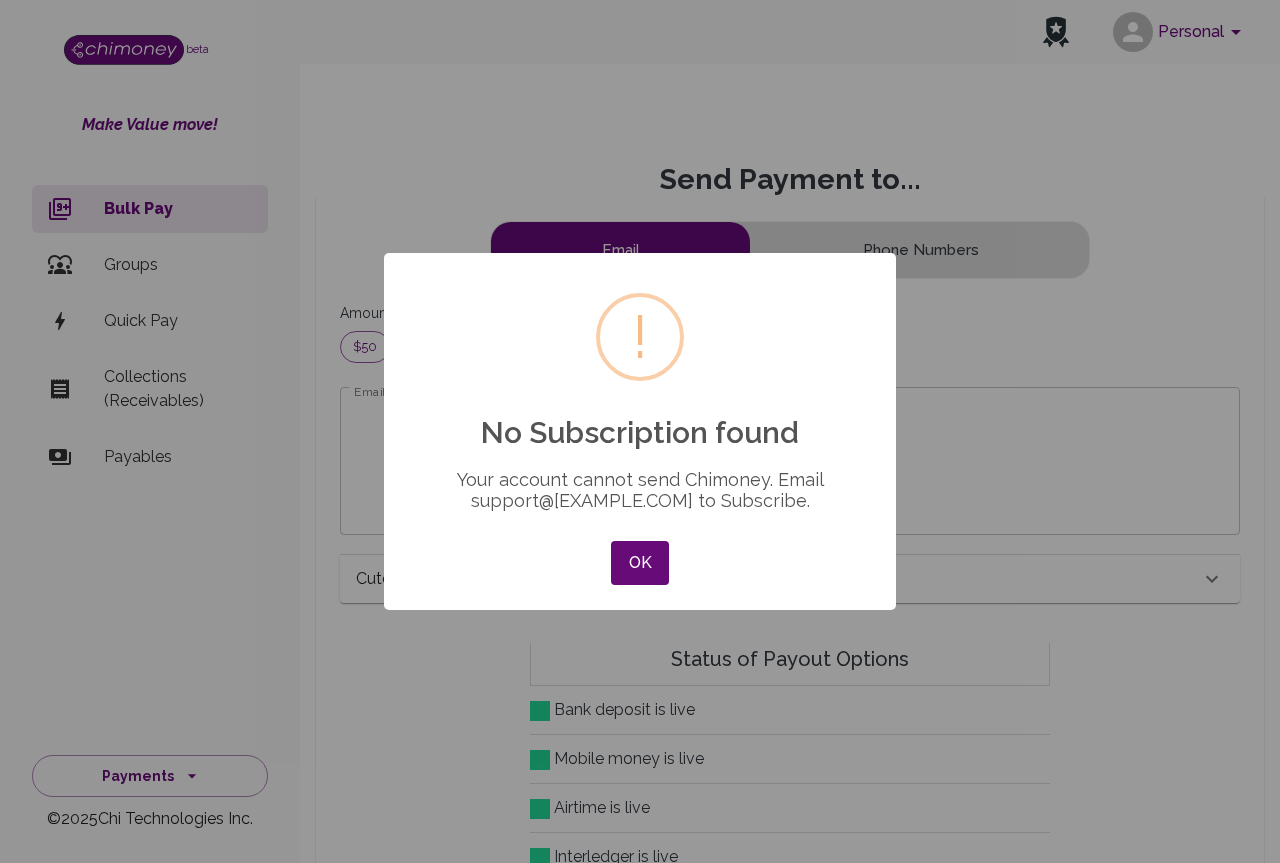 click on "× ! No Subscription found Your account cannot send Chimoney. Email support@[EXAMPLE.COM] to Subscribe. OK No Cancel" at bounding box center (640, 431) 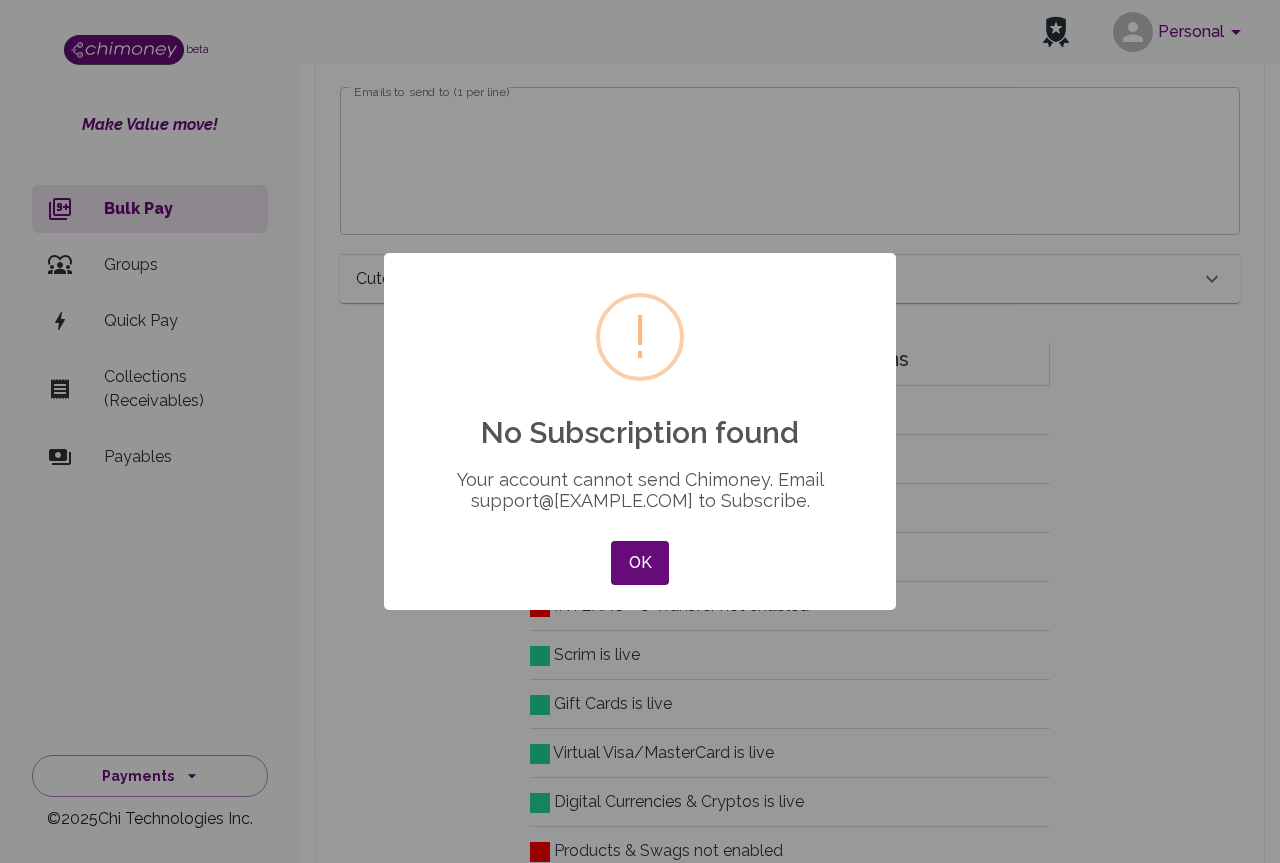 scroll, scrollTop: 16, scrollLeft: 16, axis: both 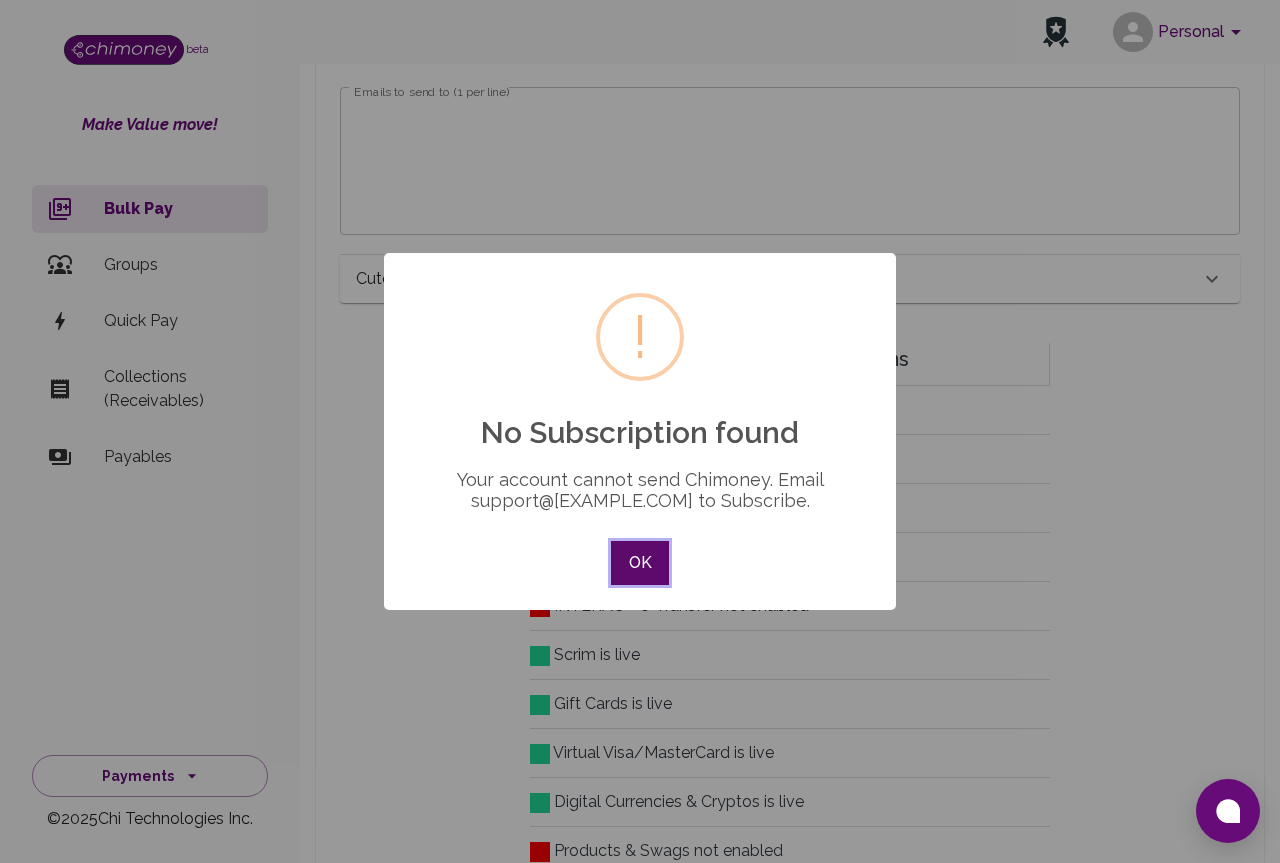 click on "OK" at bounding box center [640, 563] 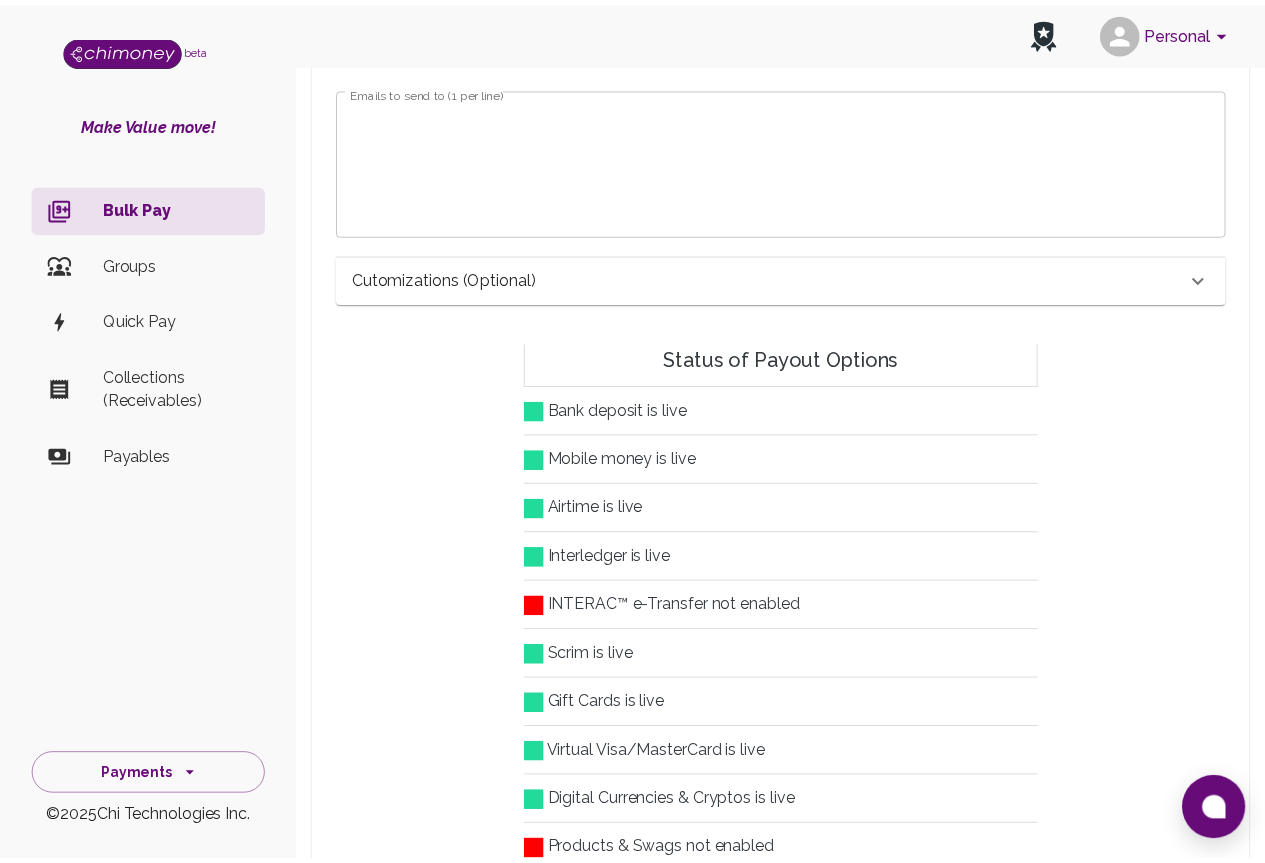 scroll, scrollTop: 242, scrollLeft: 836, axis: both 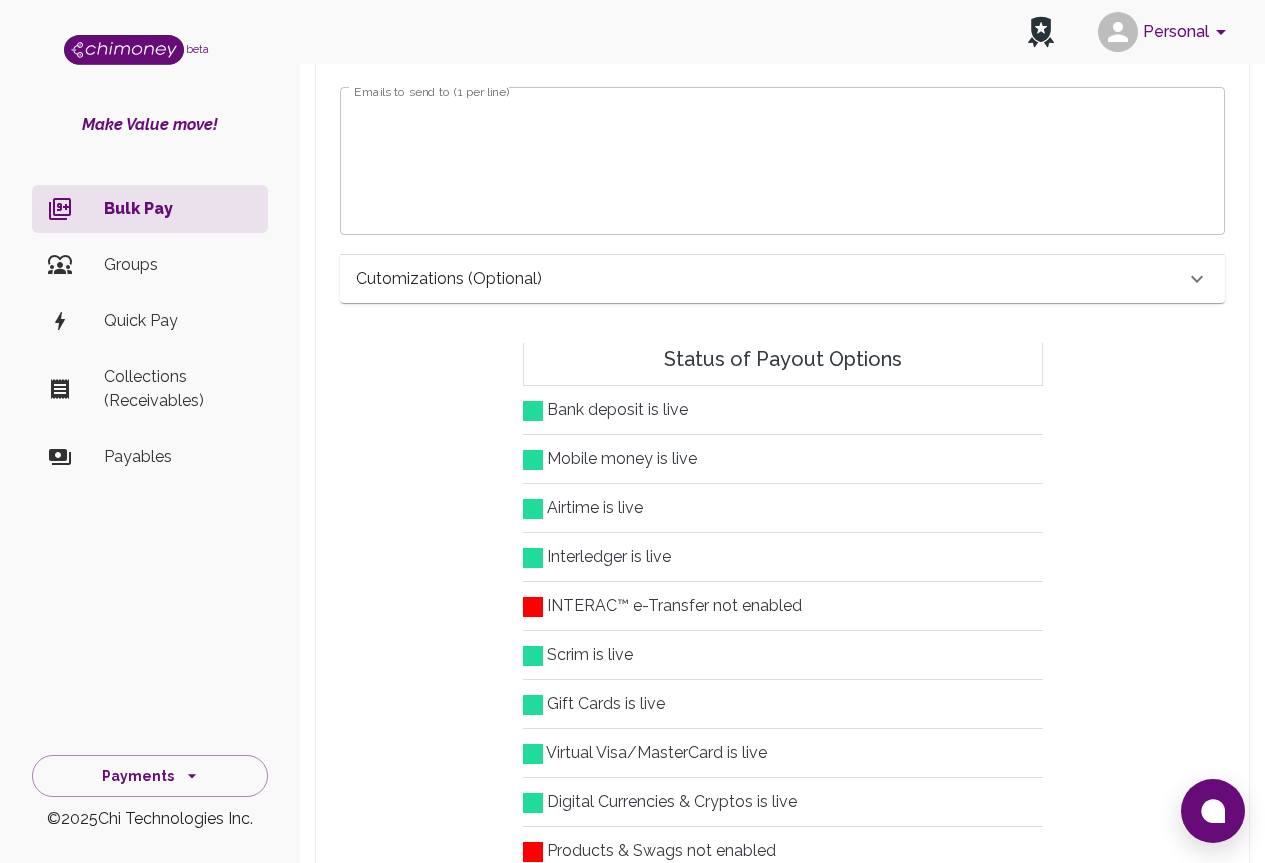 click on "Collections (Receivables)" at bounding box center [178, 265] 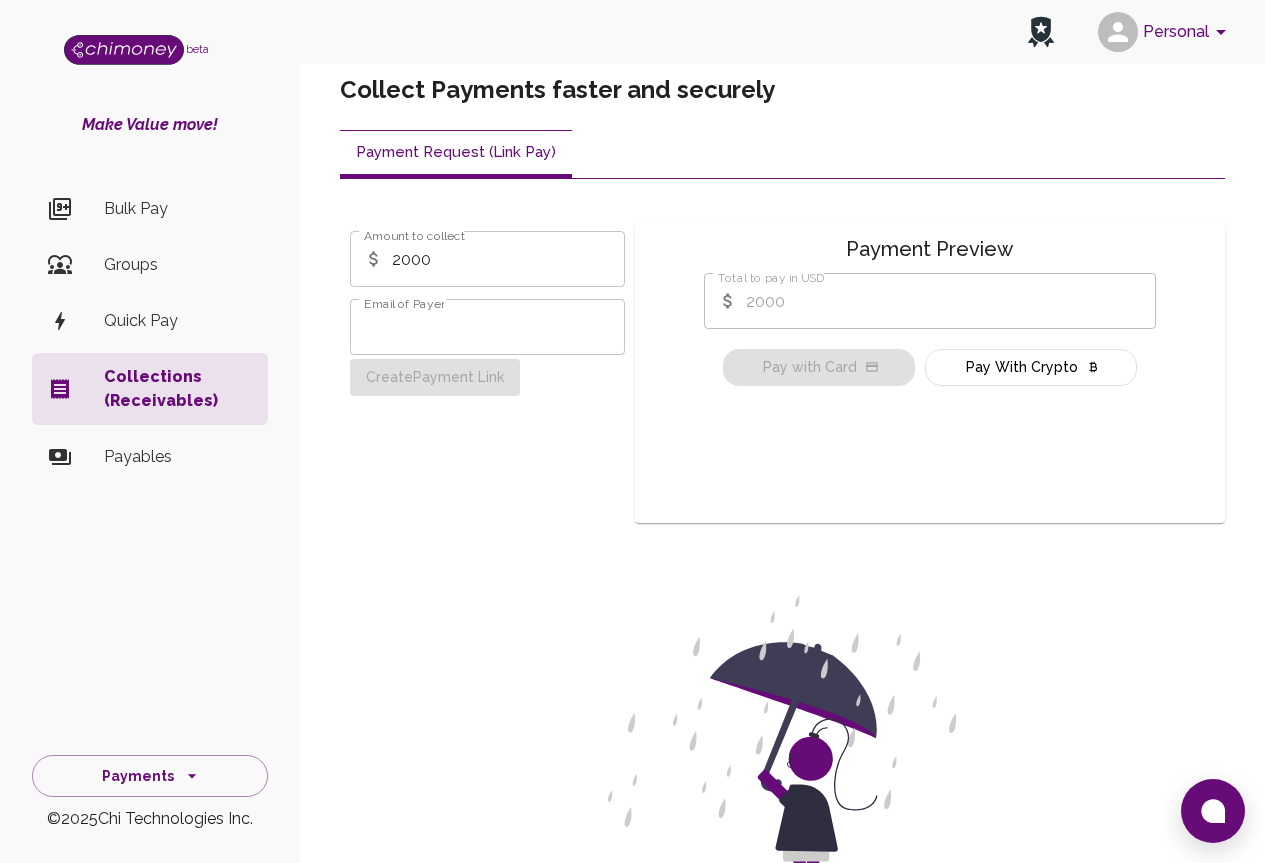 scroll, scrollTop: 155, scrollLeft: 0, axis: vertical 